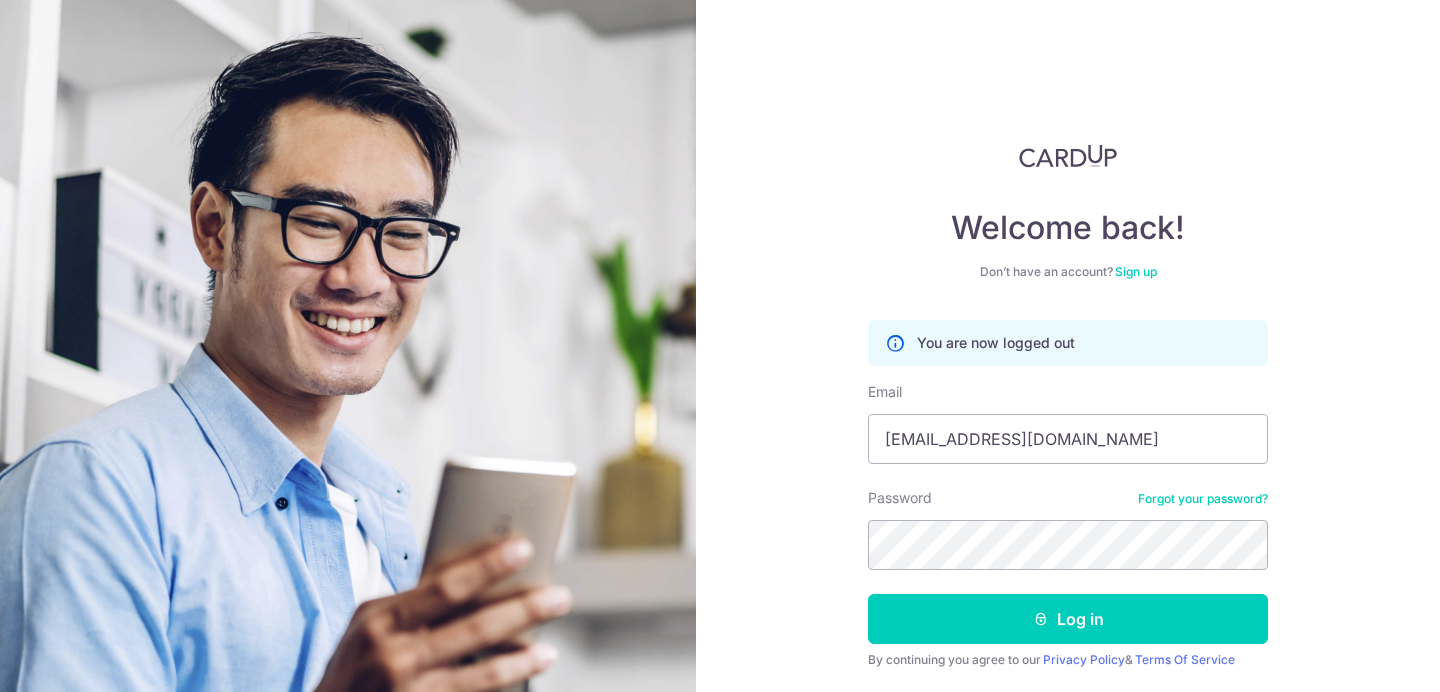 scroll, scrollTop: 0, scrollLeft: 0, axis: both 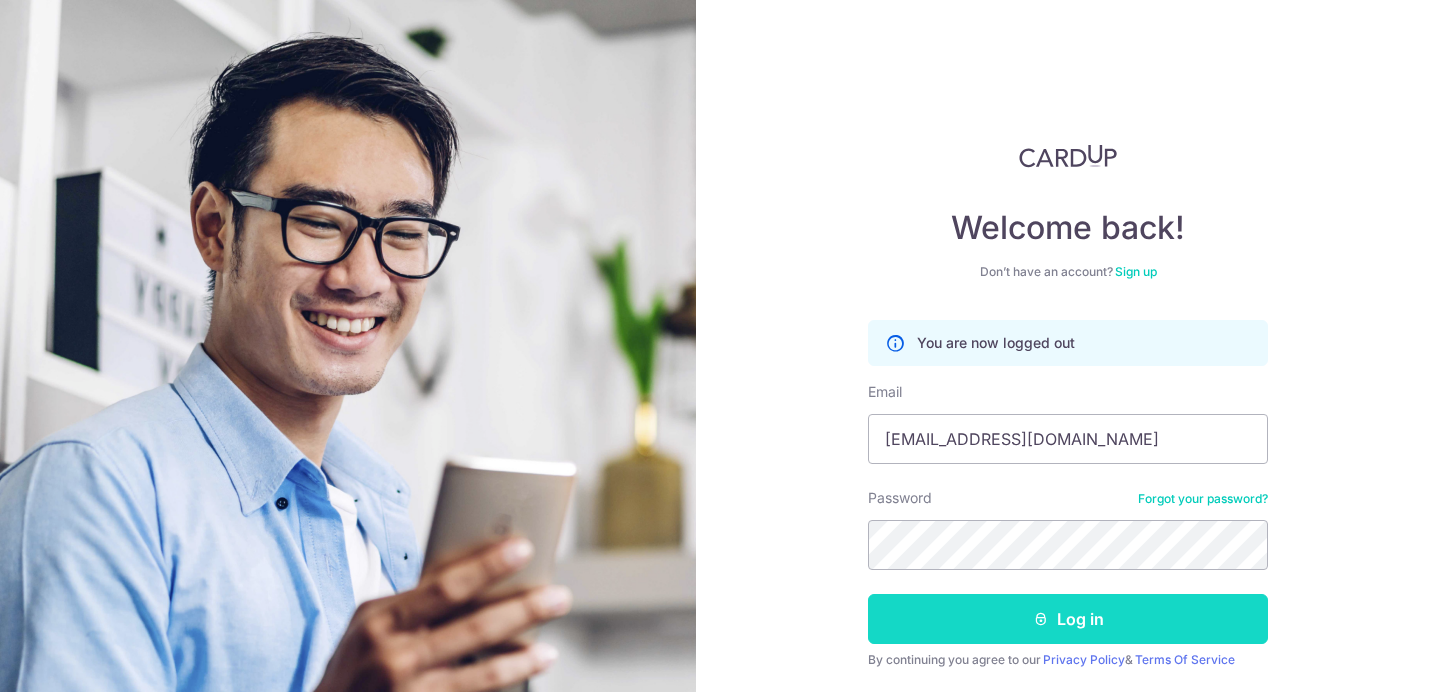 click on "Log in" at bounding box center (1068, 619) 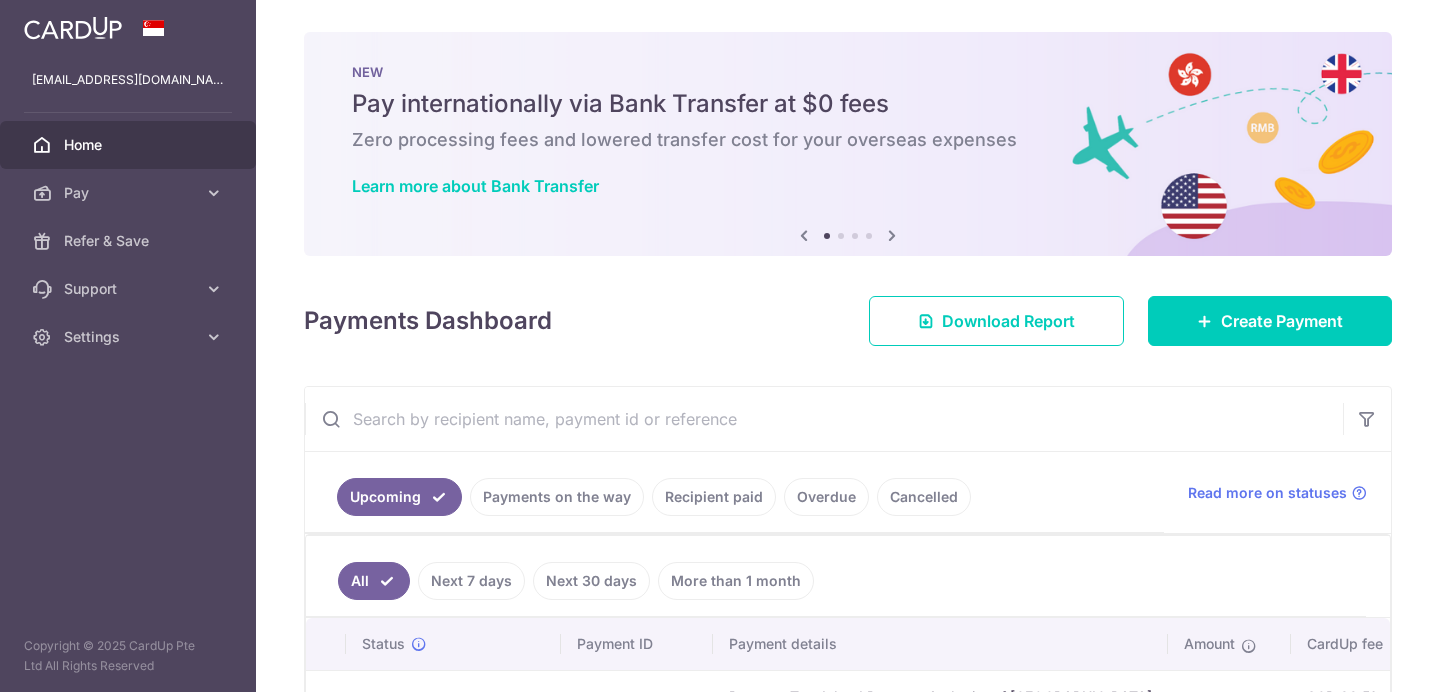 scroll, scrollTop: 0, scrollLeft: 0, axis: both 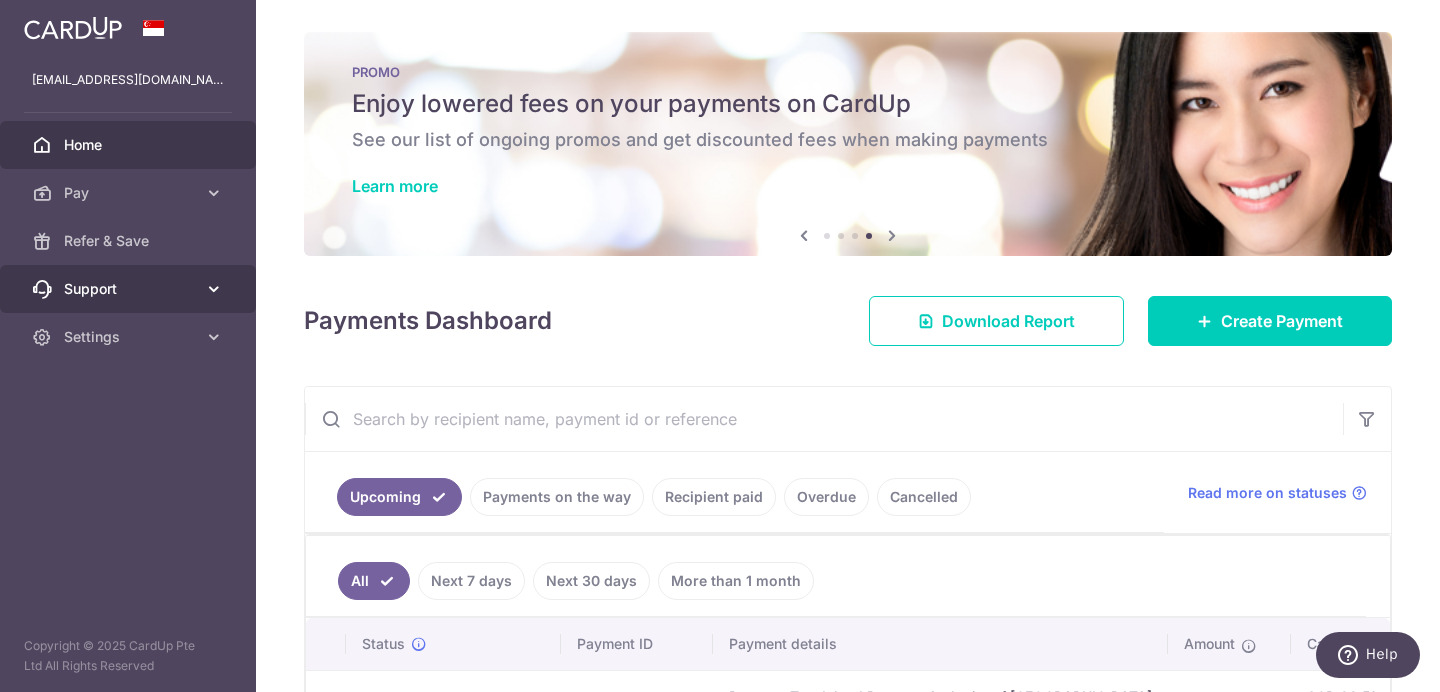 click at bounding box center [214, 289] 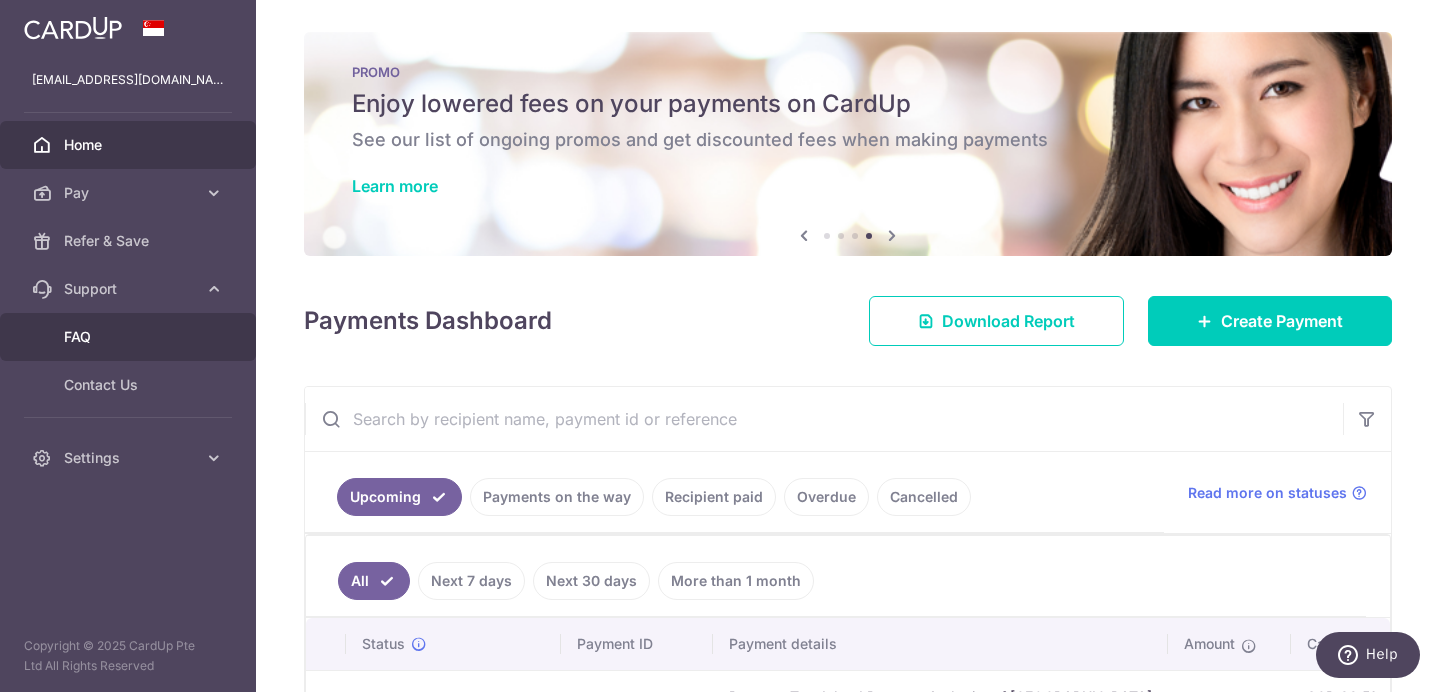 click on "FAQ" at bounding box center [130, 337] 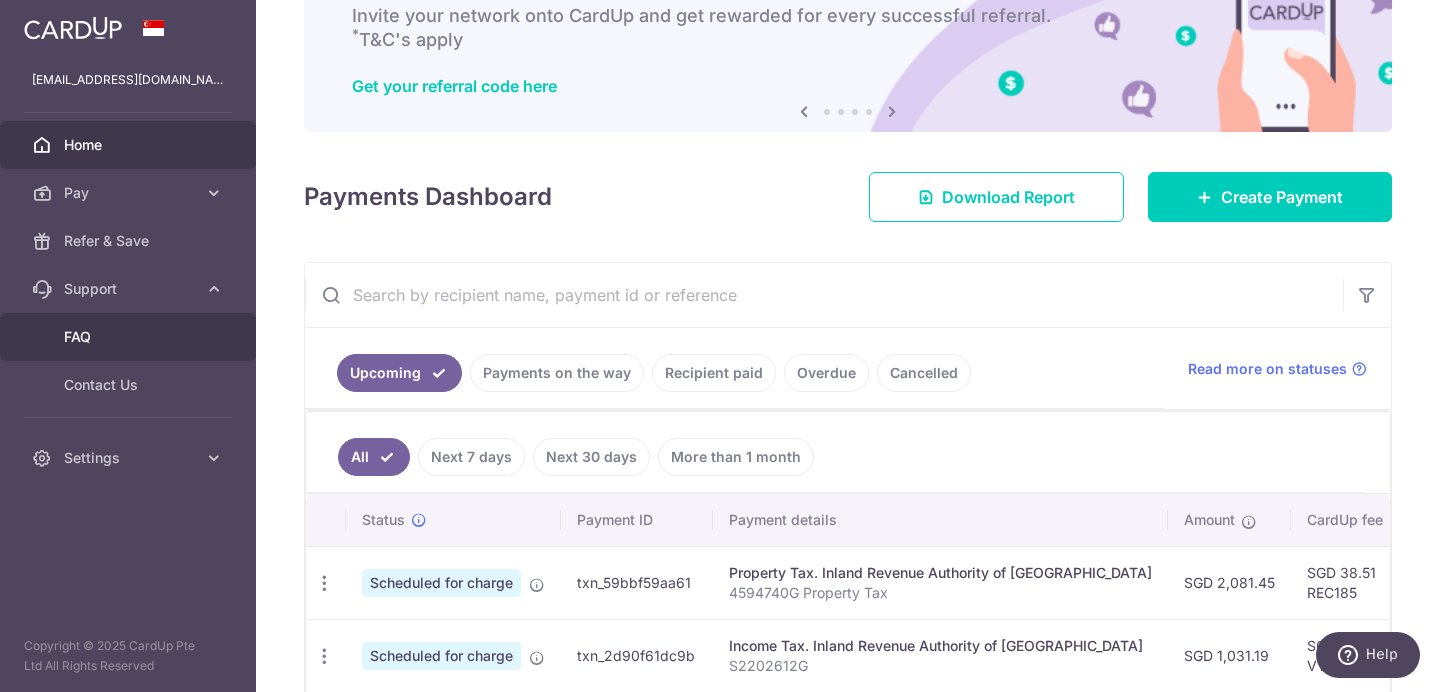 scroll, scrollTop: 142, scrollLeft: 0, axis: vertical 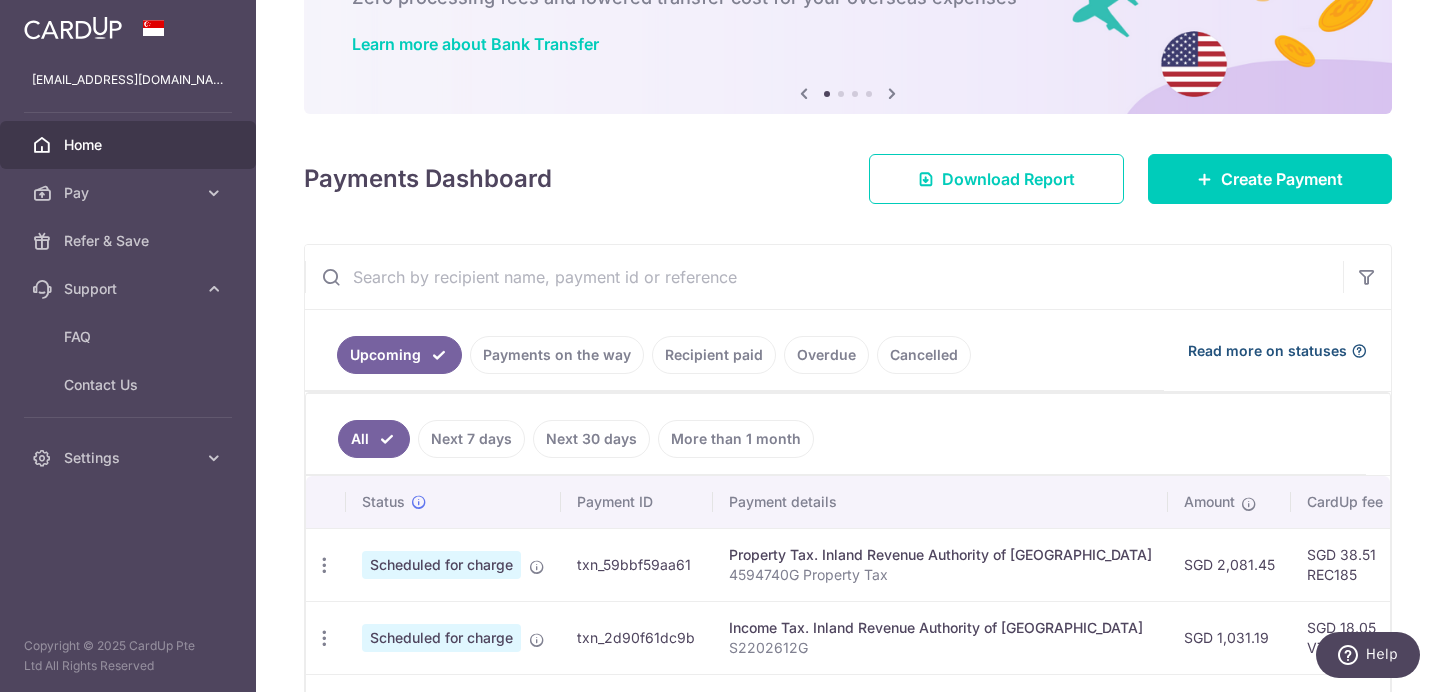 click on "Read more on statuses" at bounding box center (1267, 351) 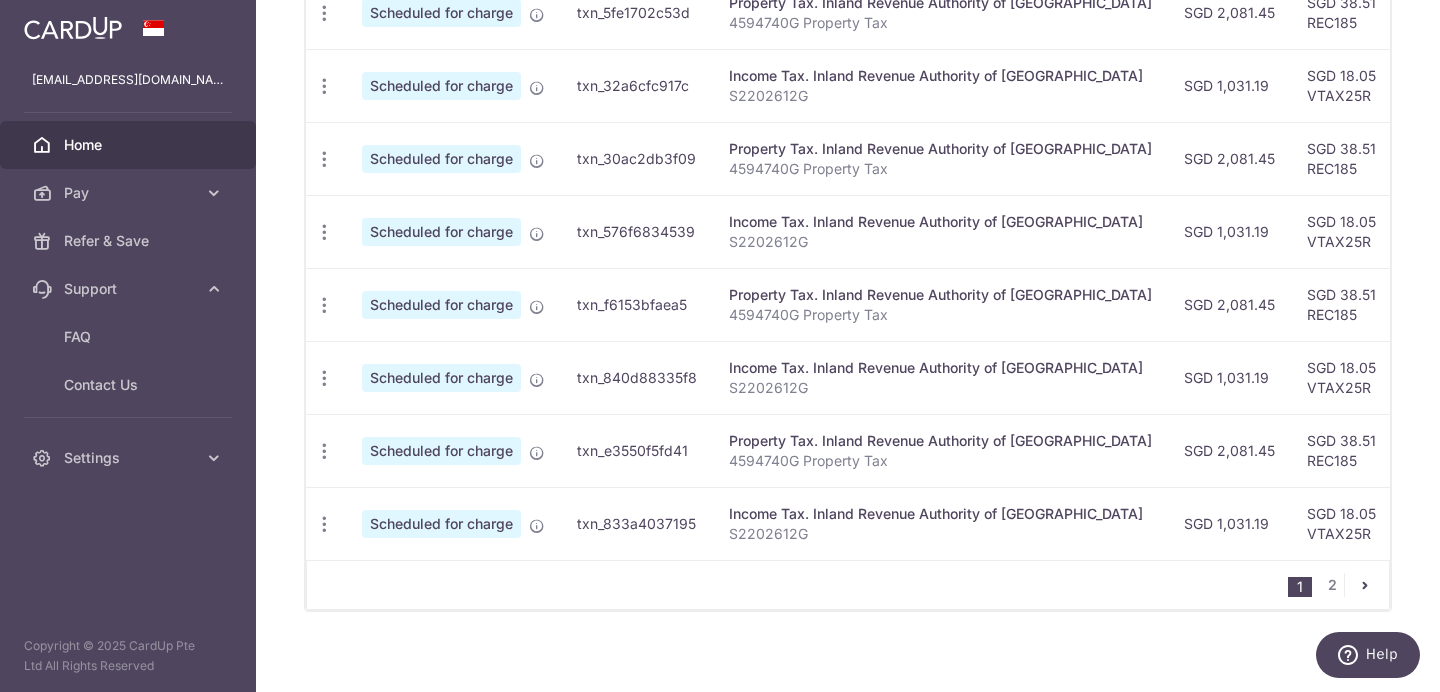 scroll, scrollTop: 866, scrollLeft: 0, axis: vertical 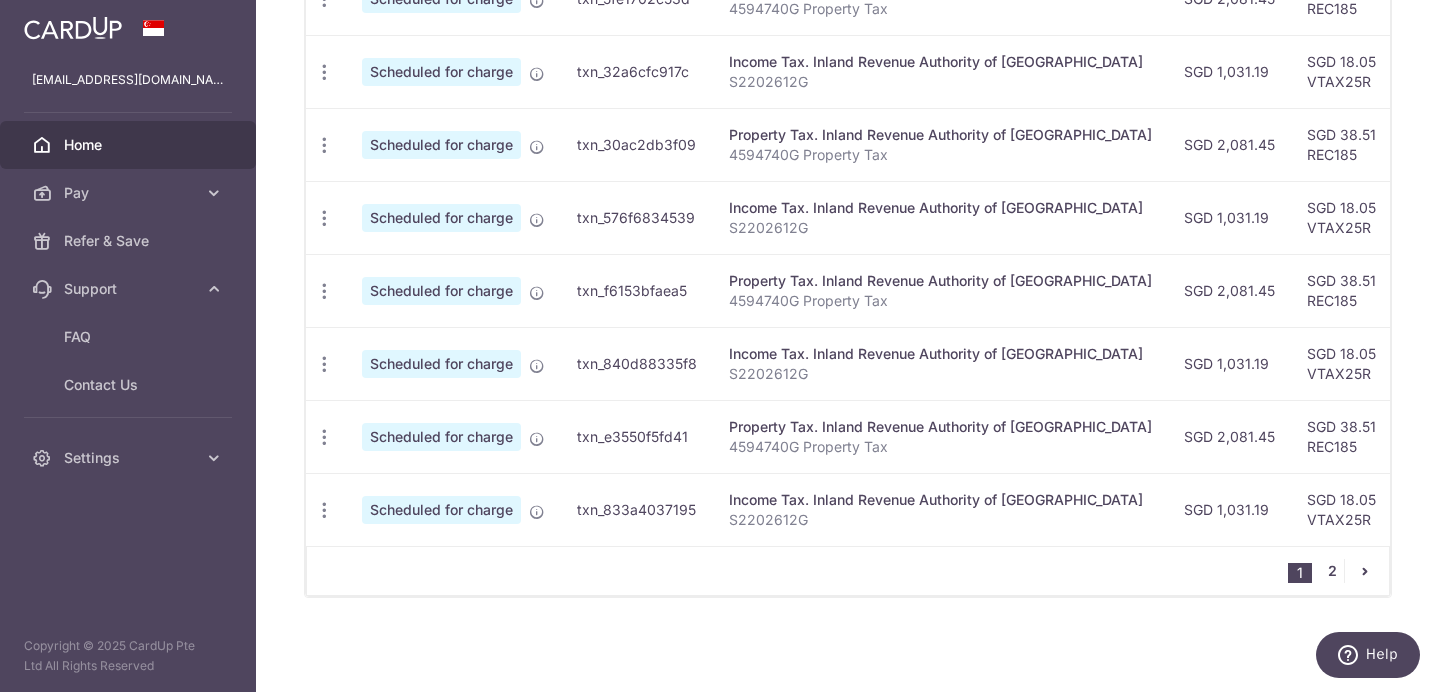 click on "2" at bounding box center [1332, 571] 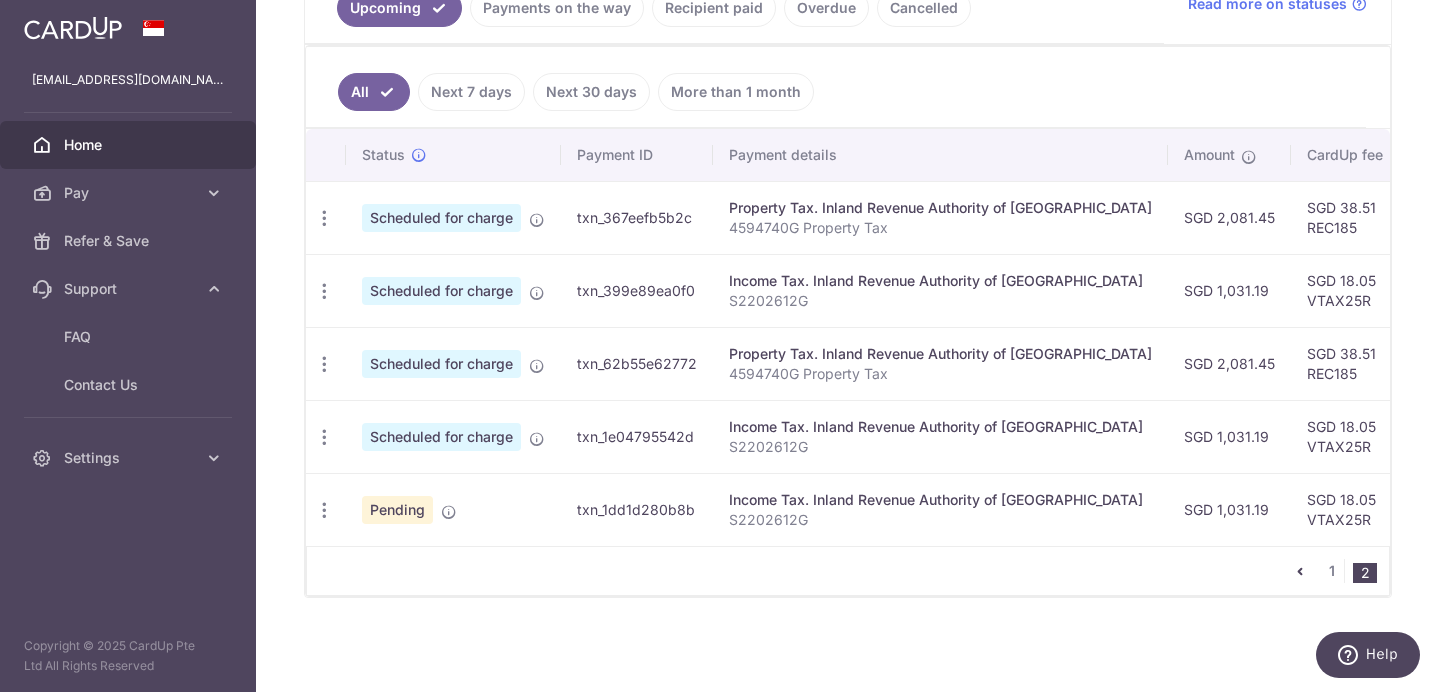 scroll, scrollTop: 501, scrollLeft: 0, axis: vertical 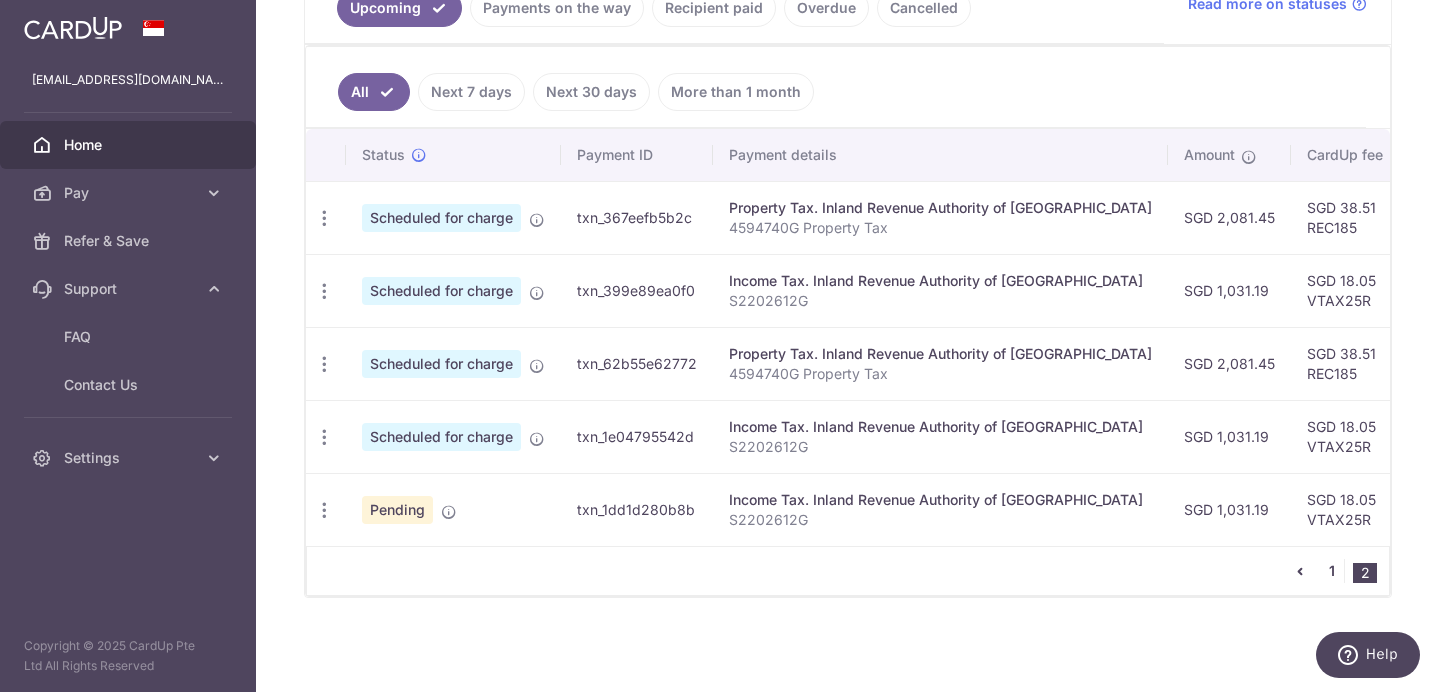 click on "1" at bounding box center (1332, 571) 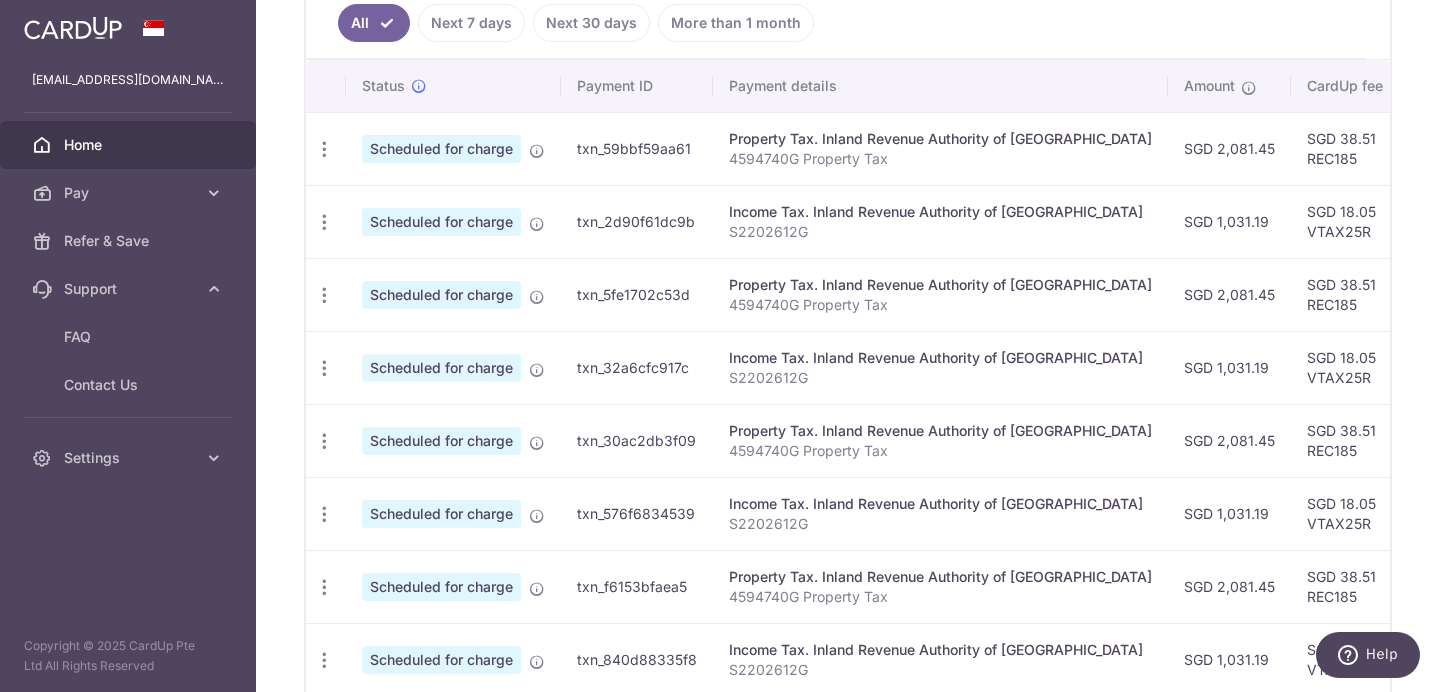 scroll, scrollTop: 644, scrollLeft: 0, axis: vertical 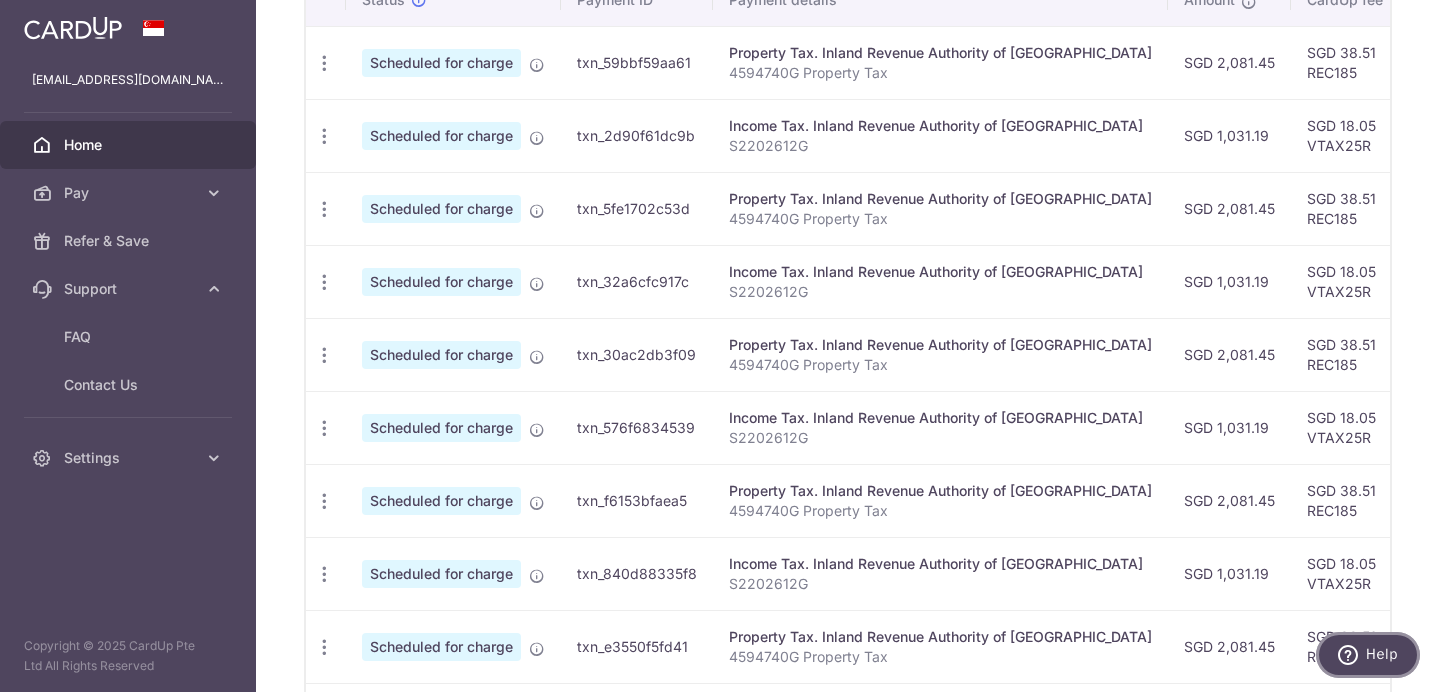 click on "Help" at bounding box center (1382, 654) 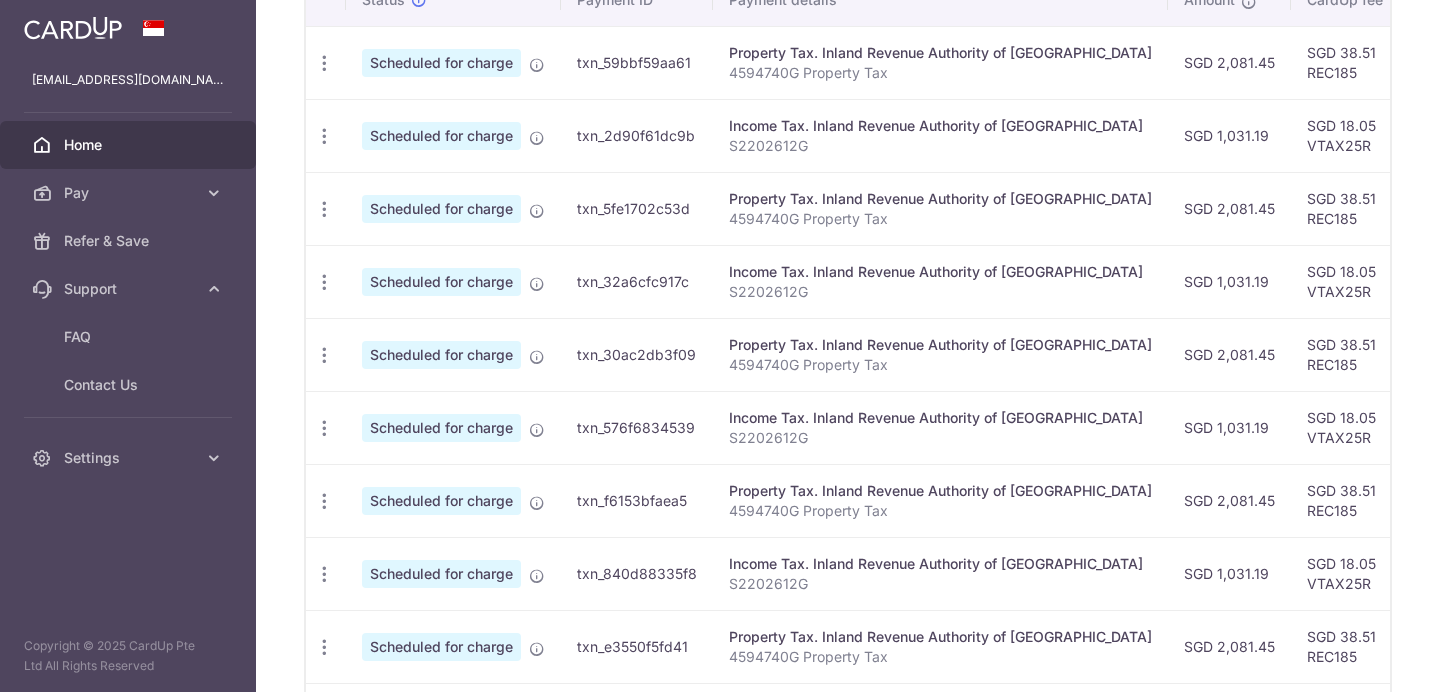scroll, scrollTop: 0, scrollLeft: 0, axis: both 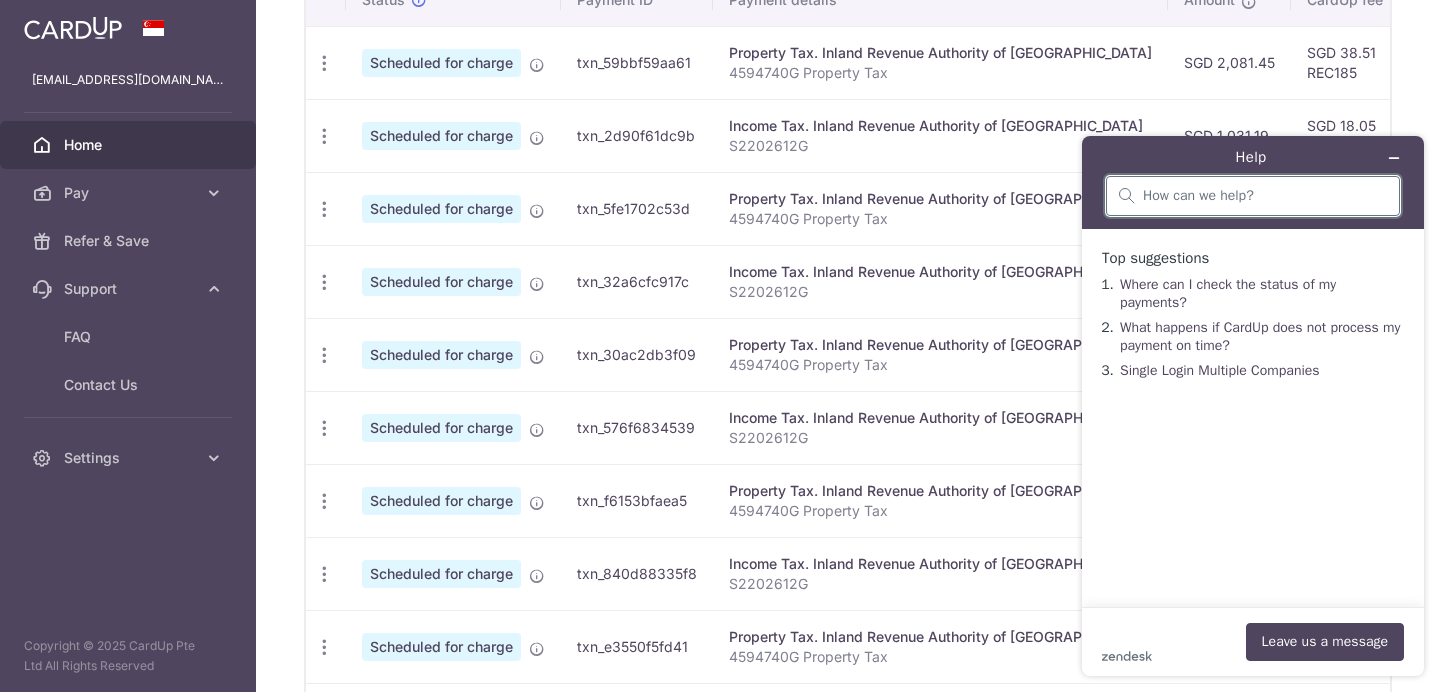 click at bounding box center (1265, 196) 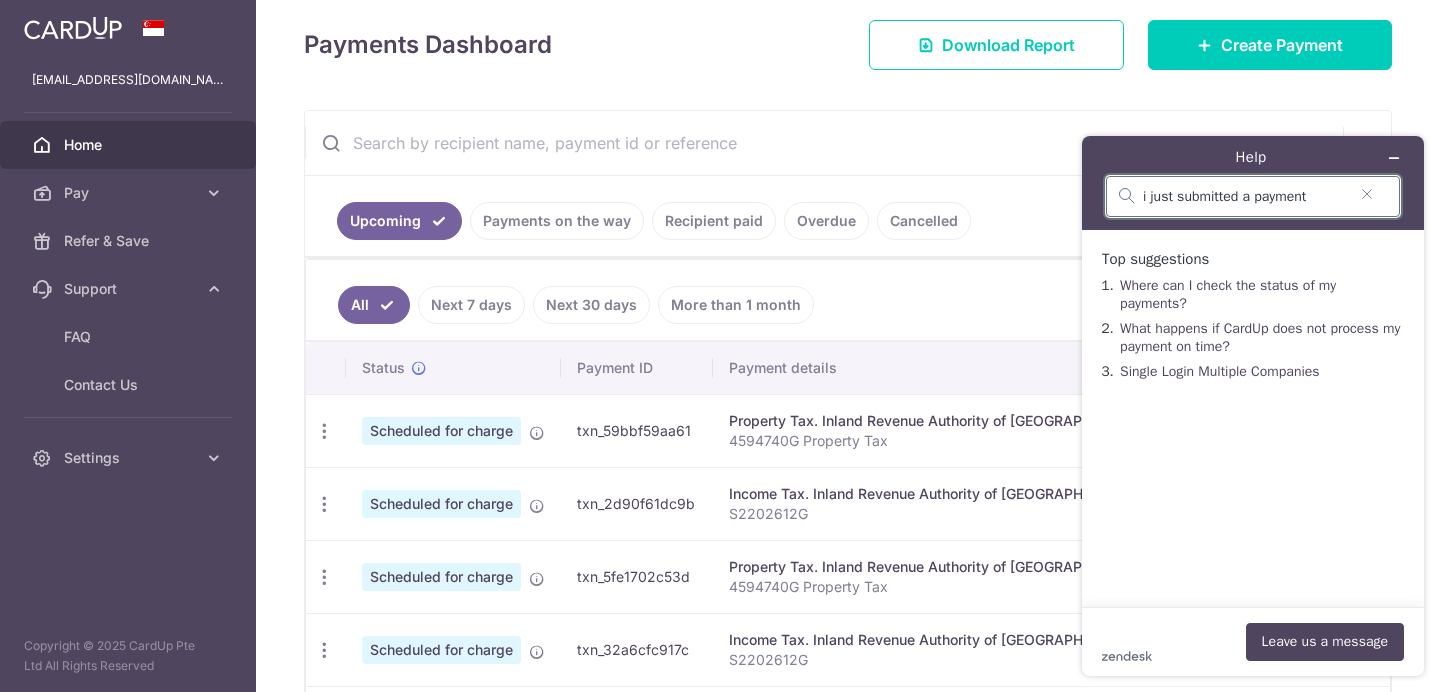 scroll, scrollTop: 265, scrollLeft: 0, axis: vertical 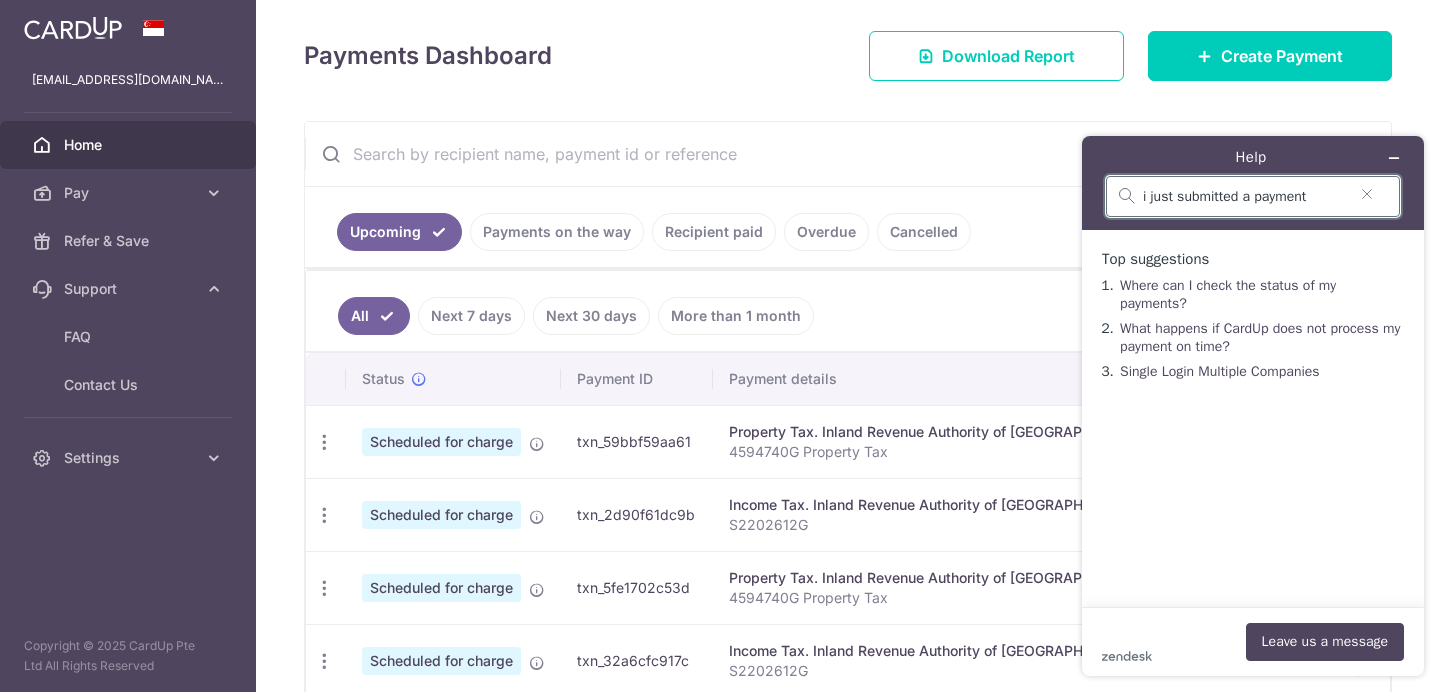 click on "i just submitted a payment" at bounding box center (1245, 197) 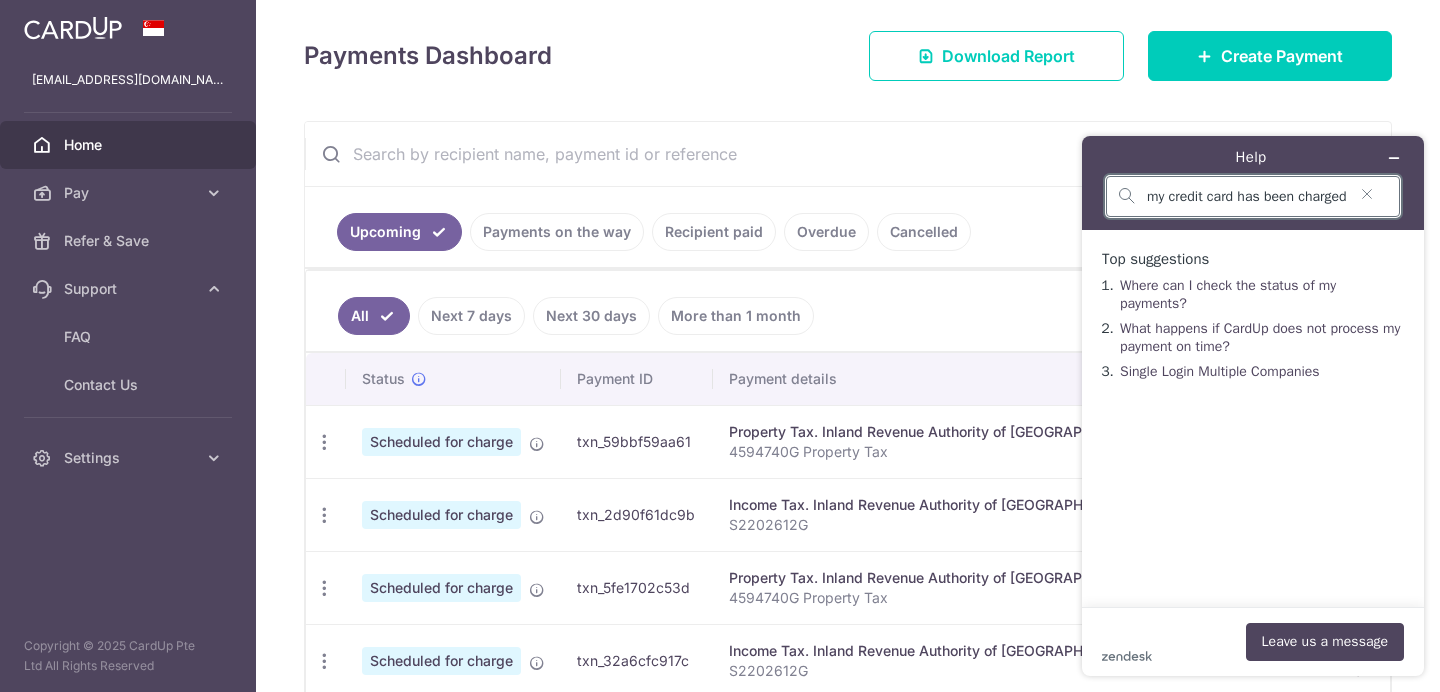 scroll, scrollTop: 0, scrollLeft: 275, axis: horizontal 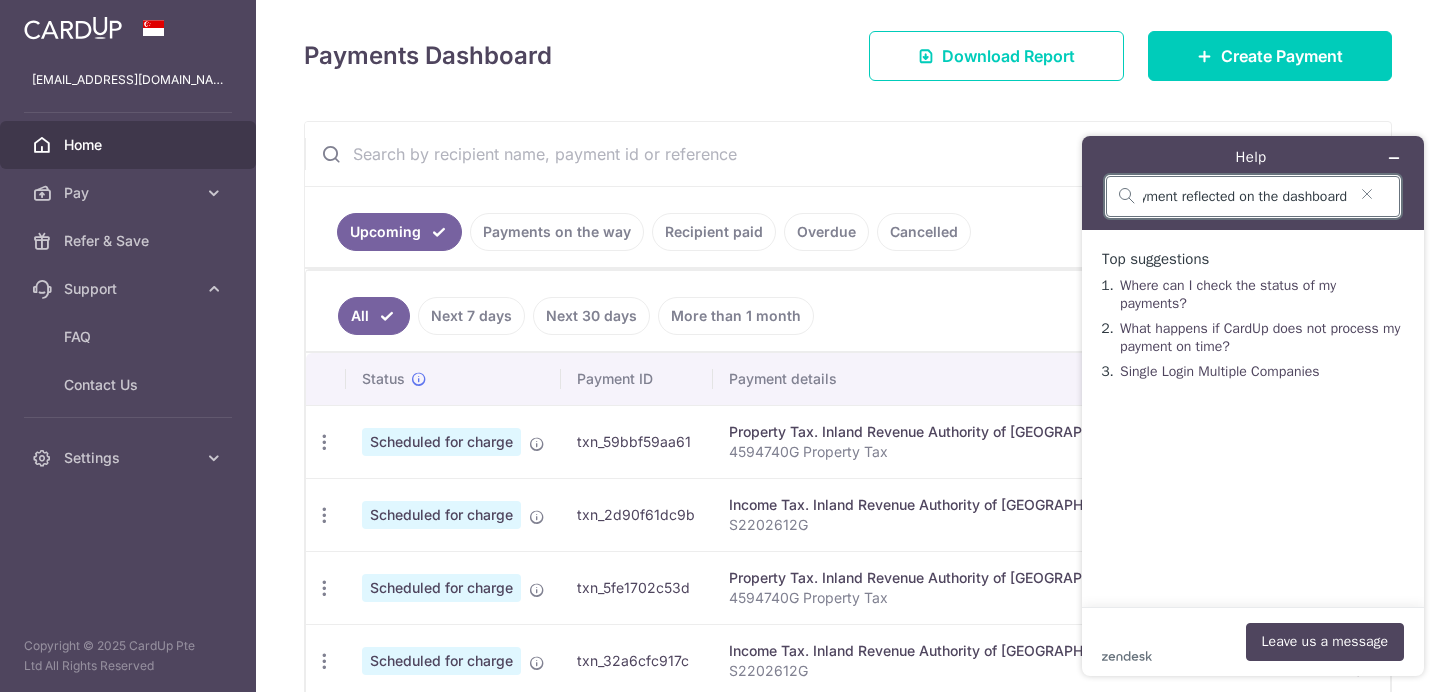 type on "i just submitted to create a payment and my credit card has been charged 50cents. but i dont see the payment reflected on the dashboard?" 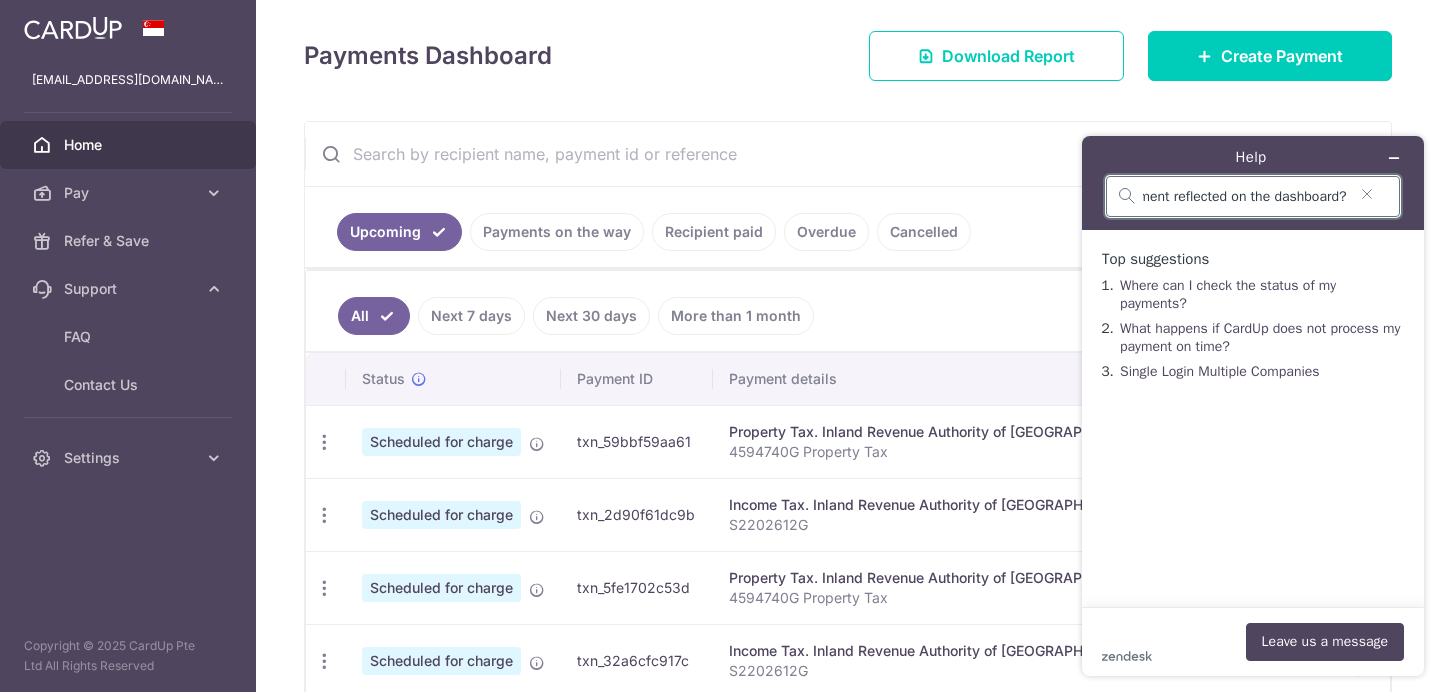 scroll, scrollTop: 0, scrollLeft: 695, axis: horizontal 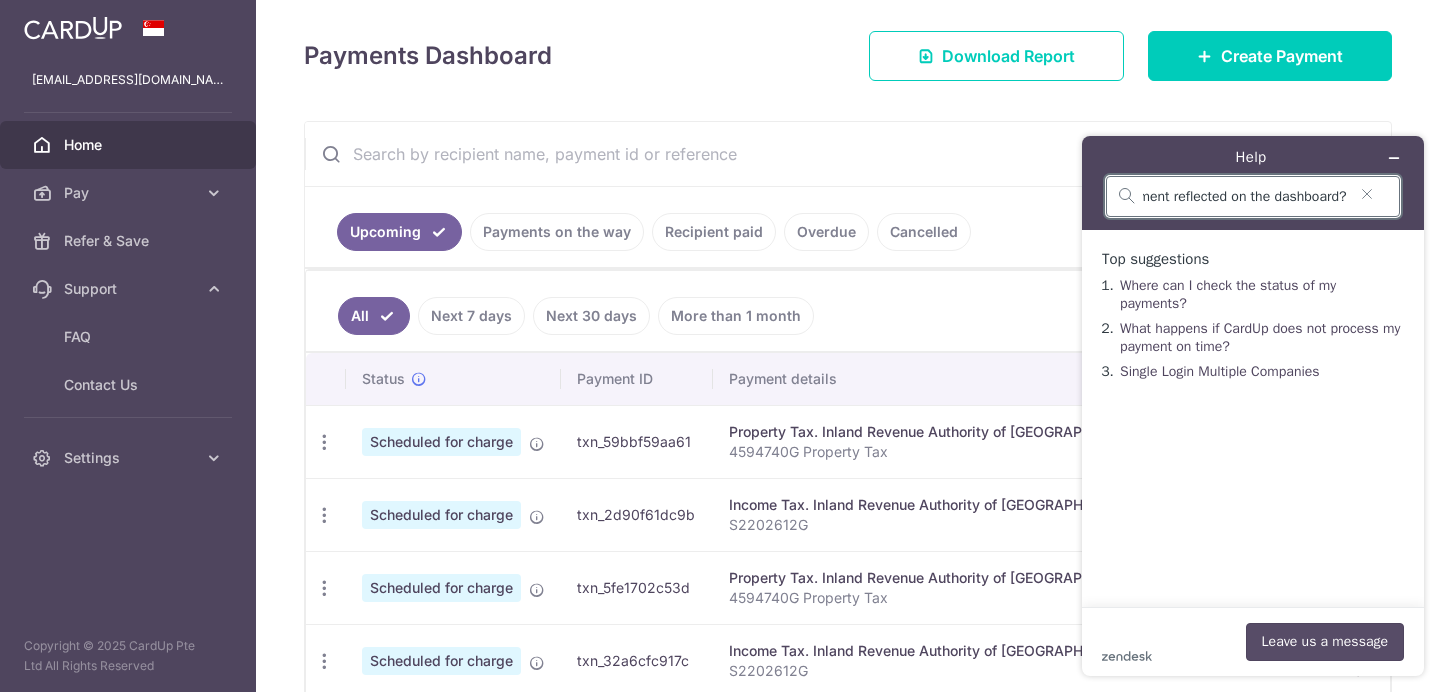 click on "Leave us a message" at bounding box center (1325, 642) 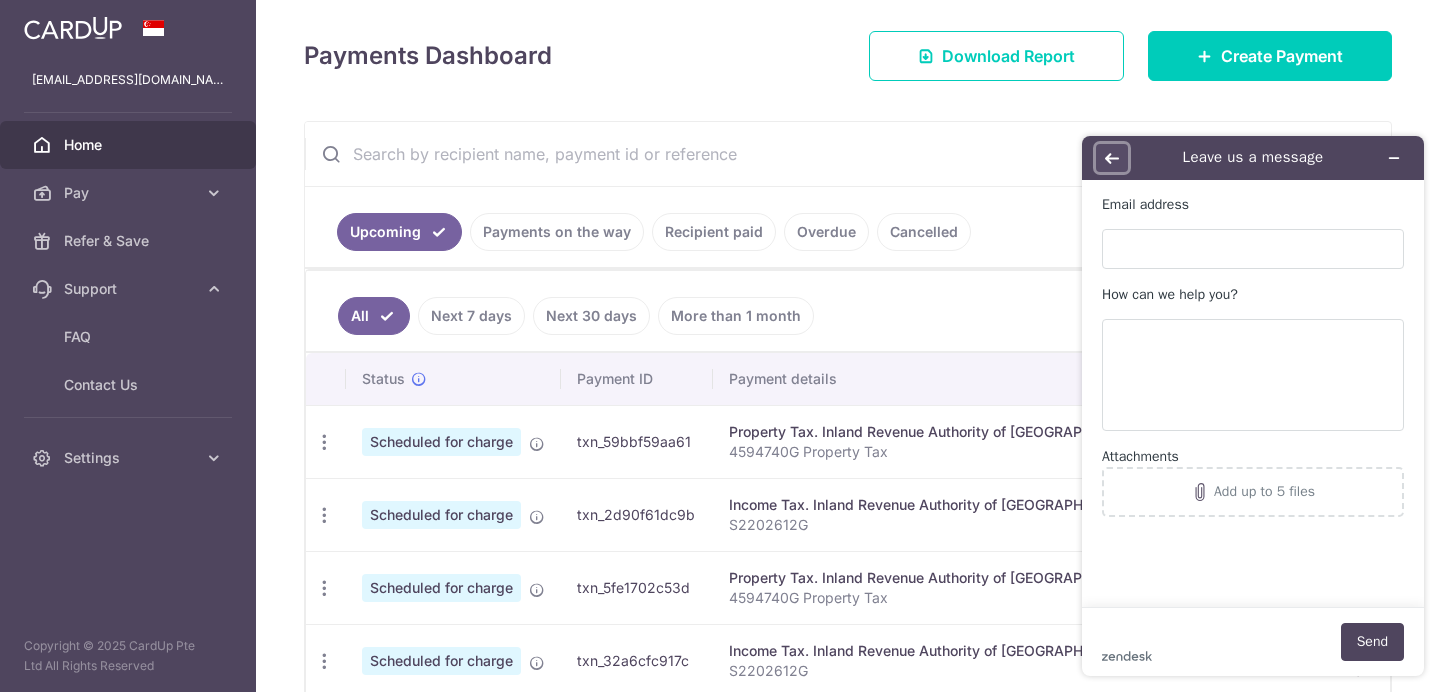 click at bounding box center (1112, 158) 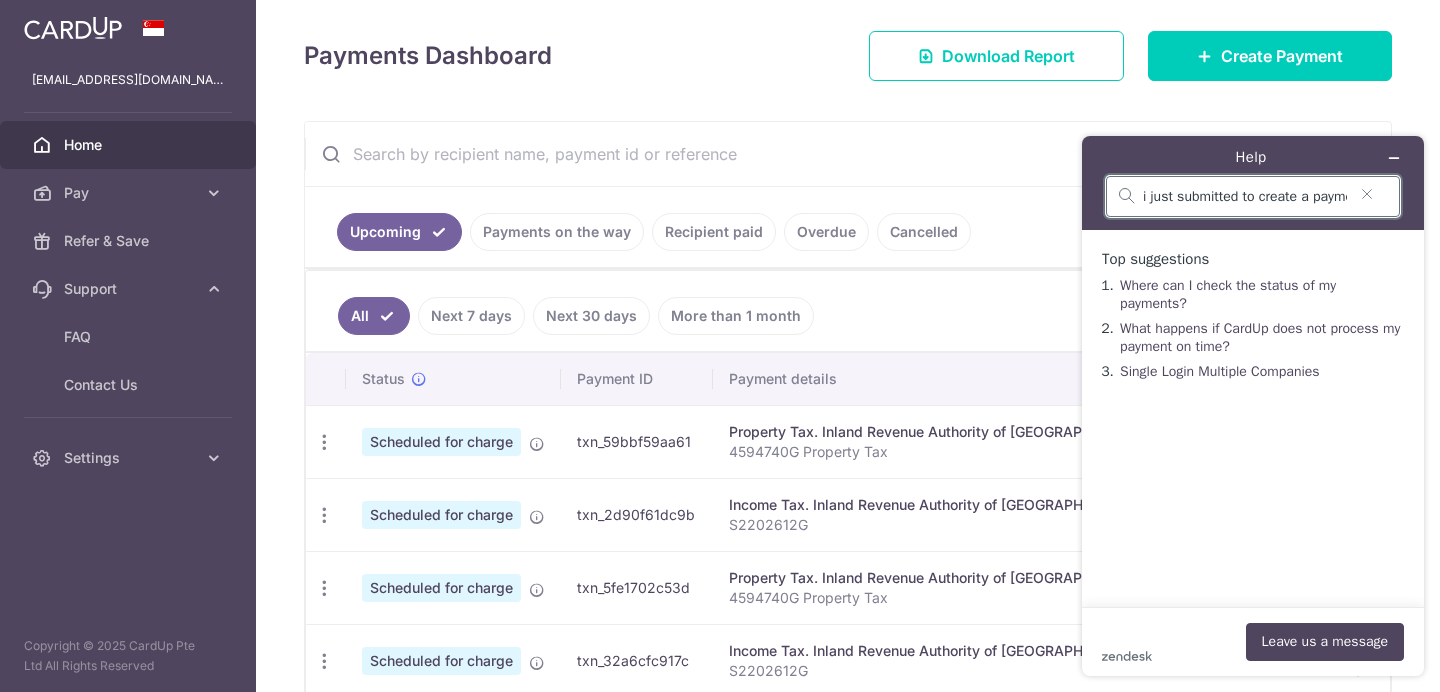 click on "i just submitted to create a payment and my credit card has been charged 50cents. but i dont see the payment reflected on the dashboard?" at bounding box center [1245, 197] 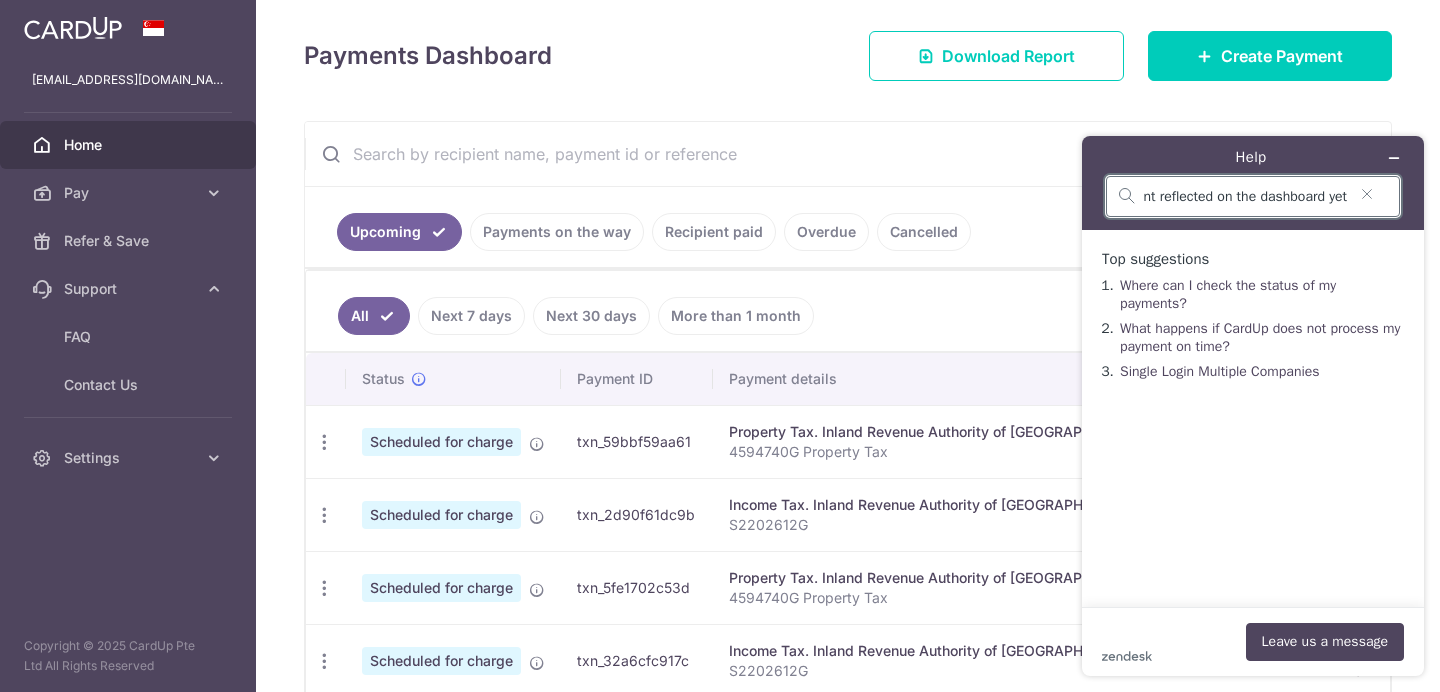 scroll, scrollTop: 0, scrollLeft: 711, axis: horizontal 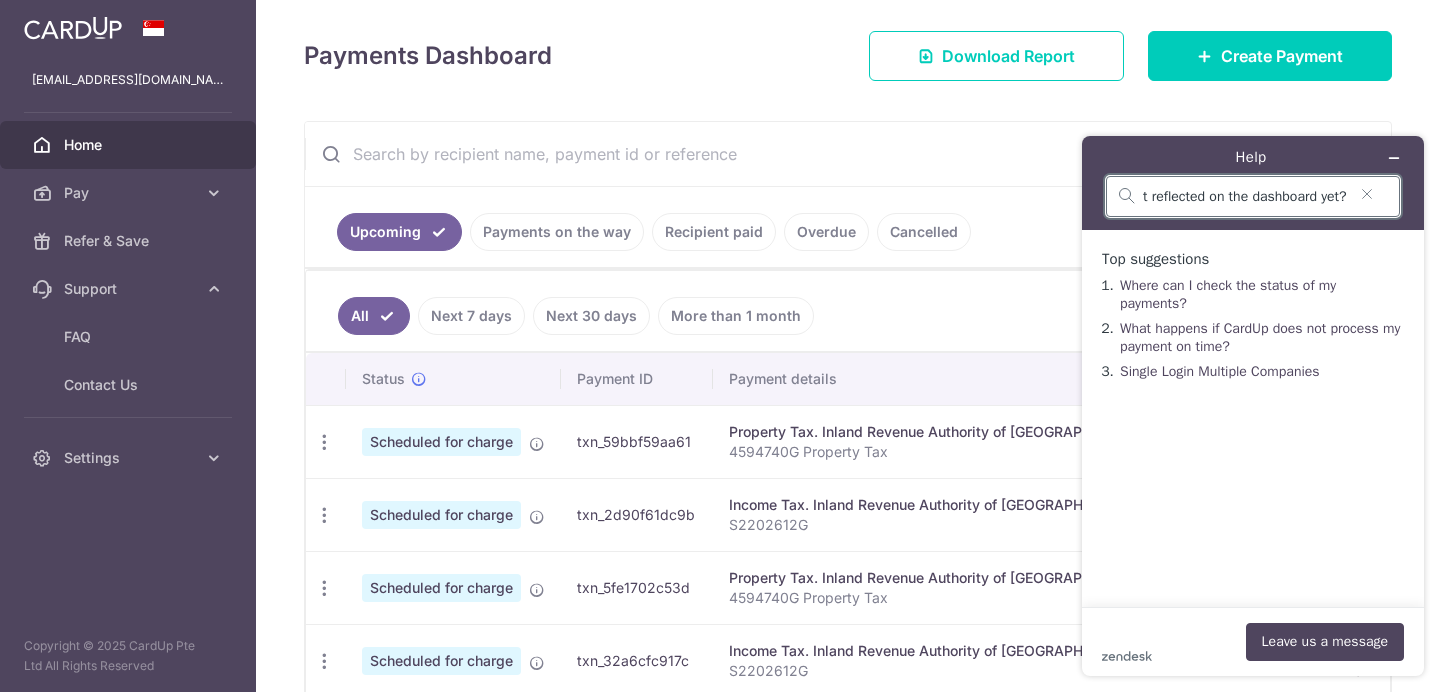 type on "i just submitted to create a payment and my credit card has been charged 50cents. but i dont see the payment reflected on the dashboard yet?" 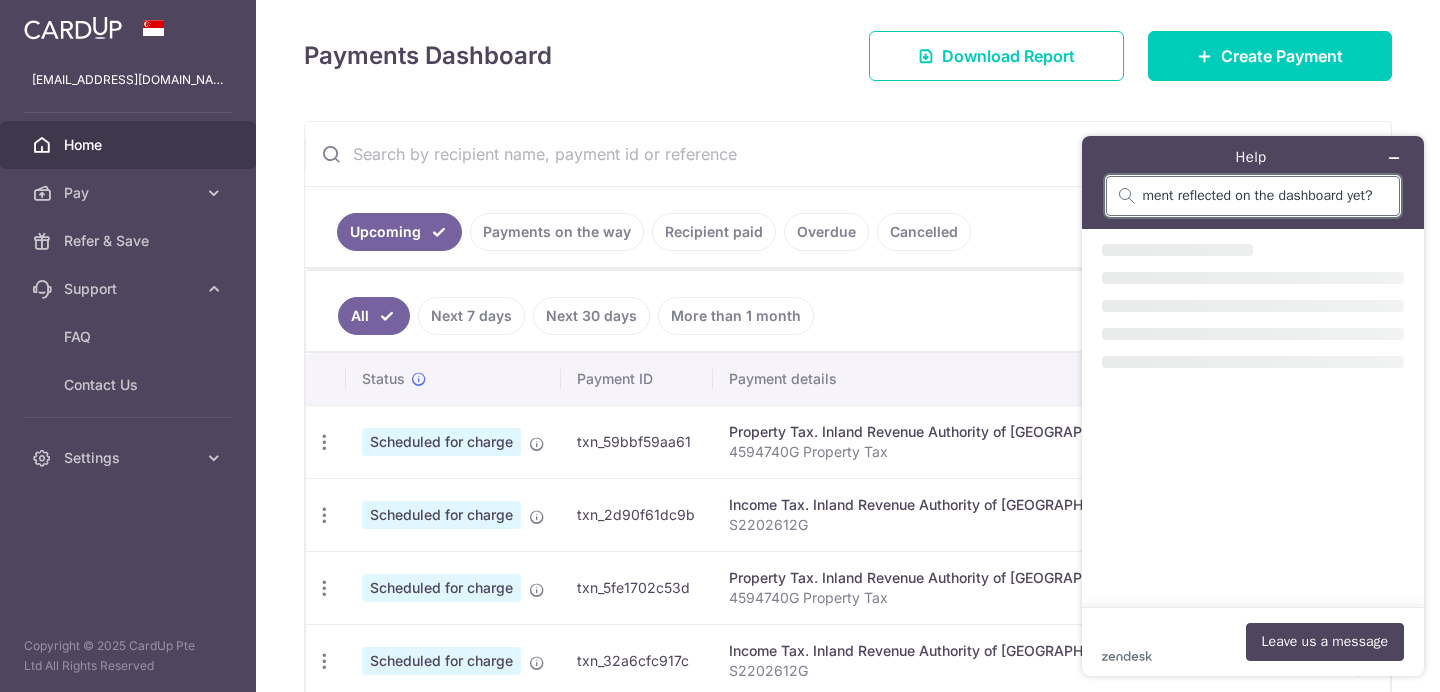 scroll, scrollTop: 0, scrollLeft: 692, axis: horizontal 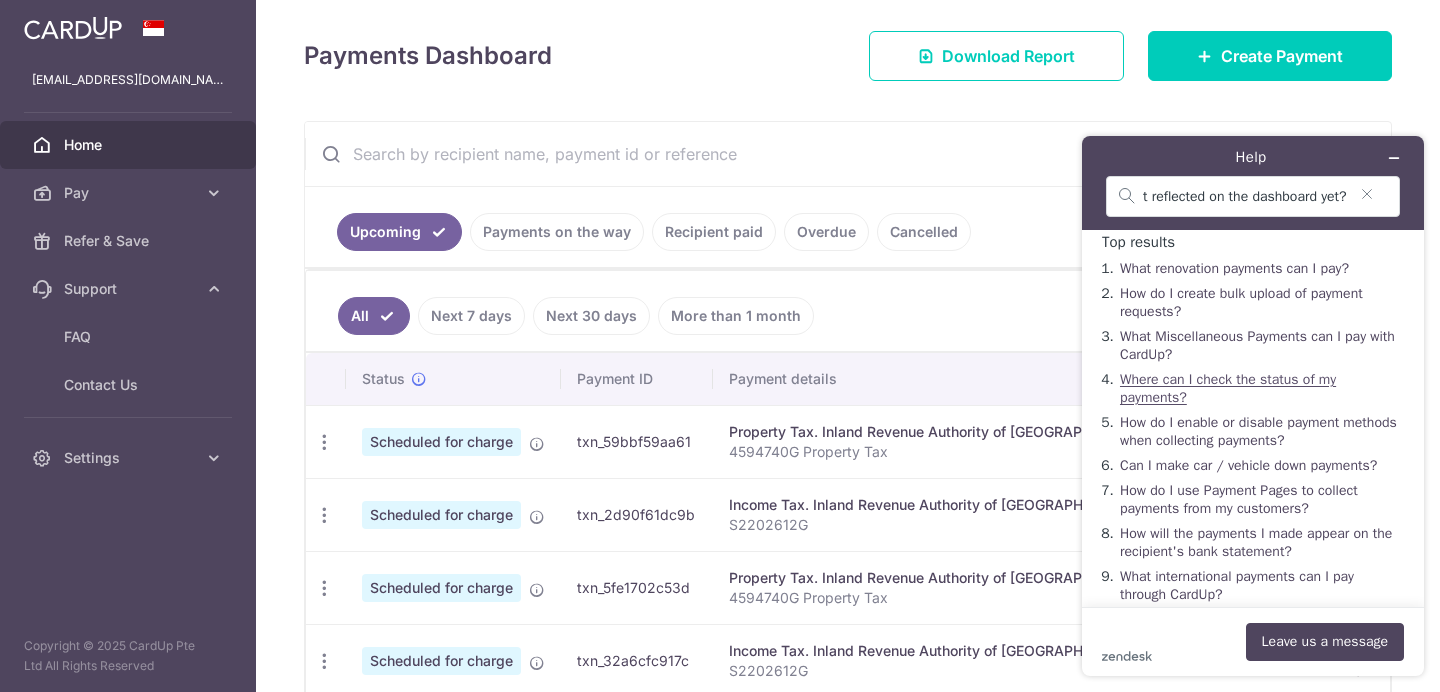 click on "Where can I check the status of my payments?" at bounding box center (1228, 388) 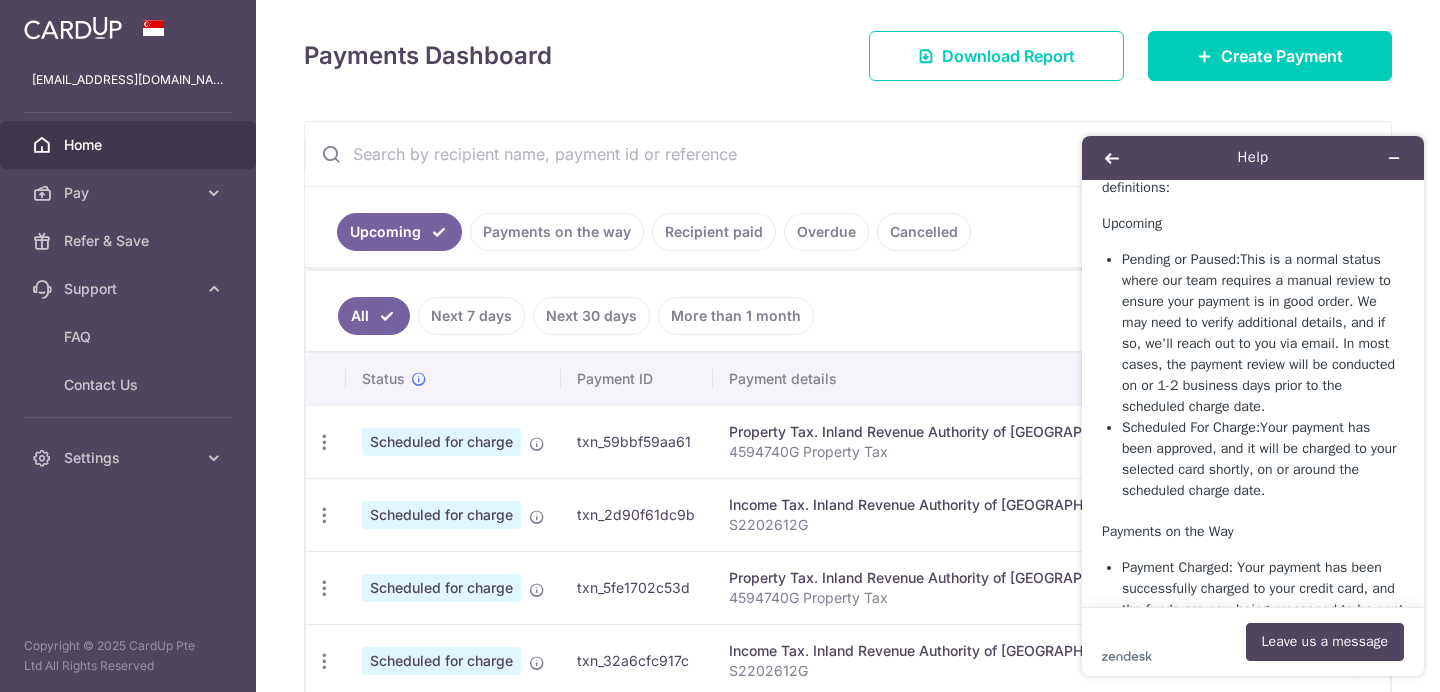 scroll, scrollTop: 606, scrollLeft: 0, axis: vertical 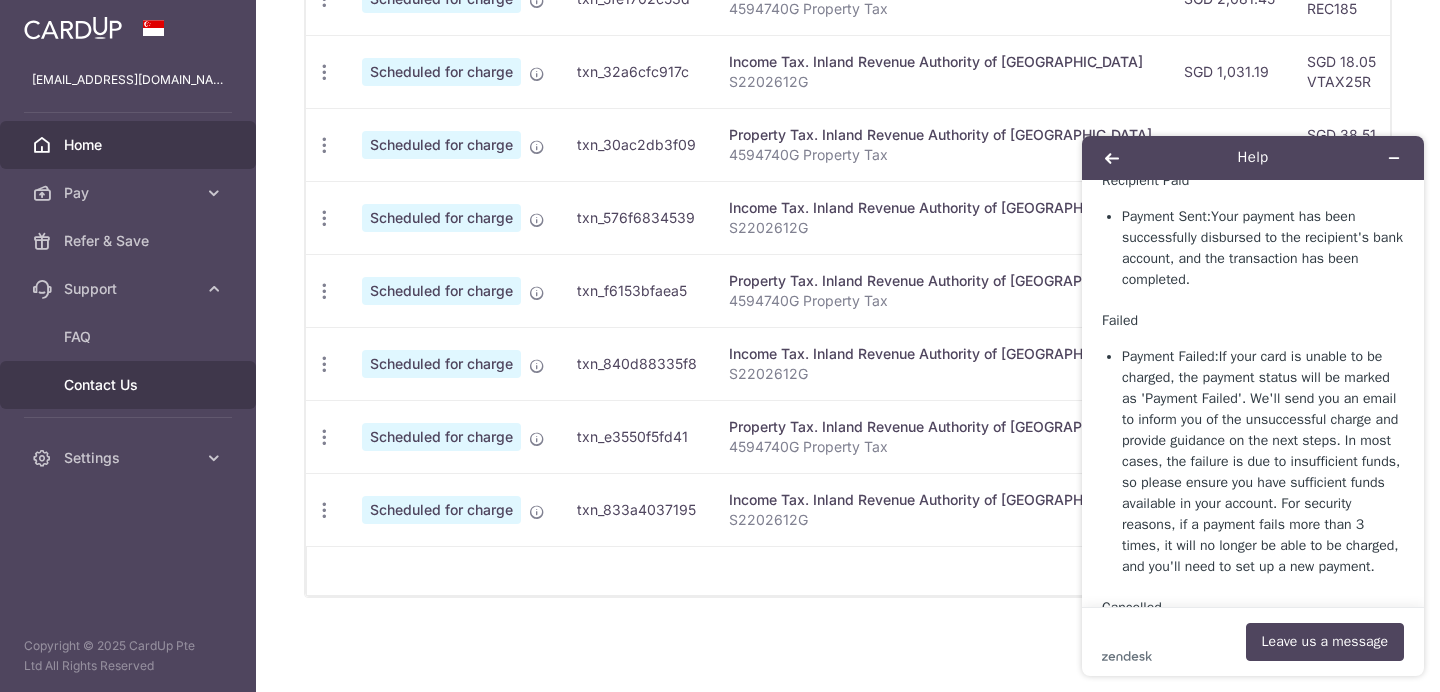 click on "Contact Us" at bounding box center (130, 385) 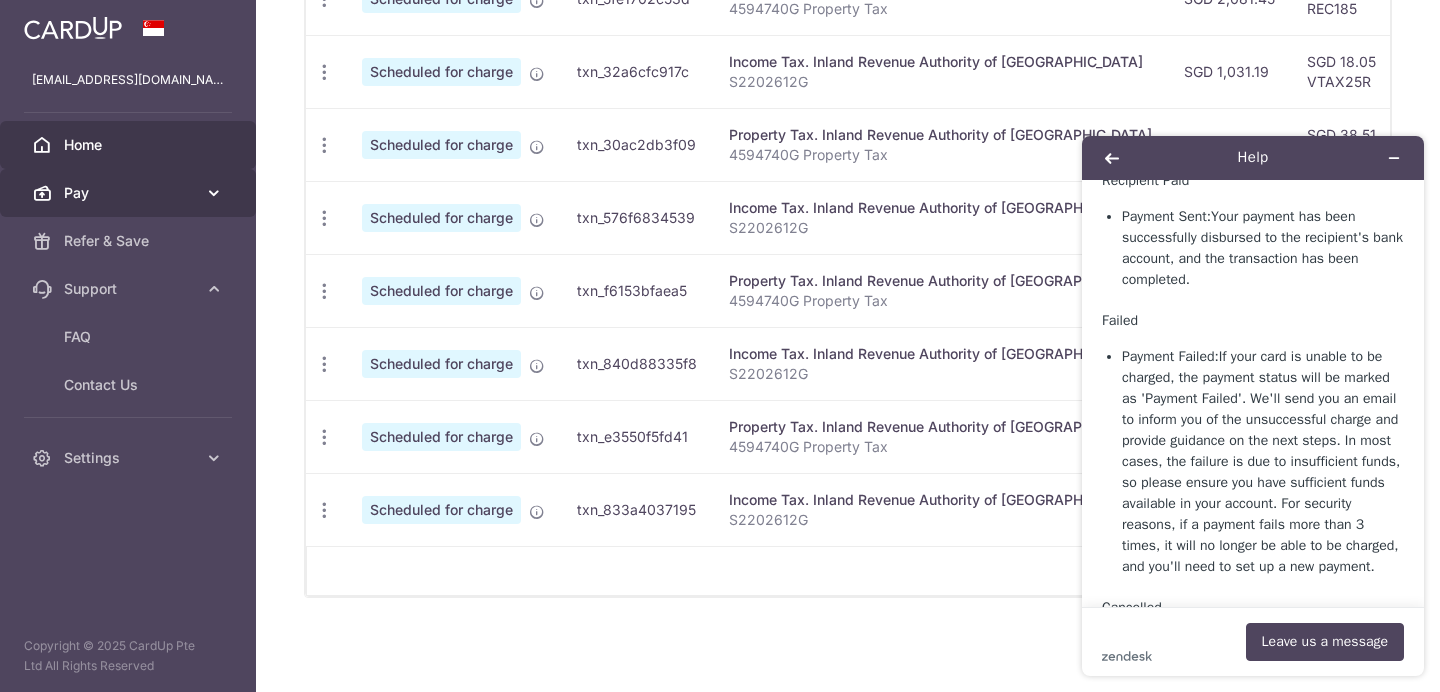 click at bounding box center [214, 193] 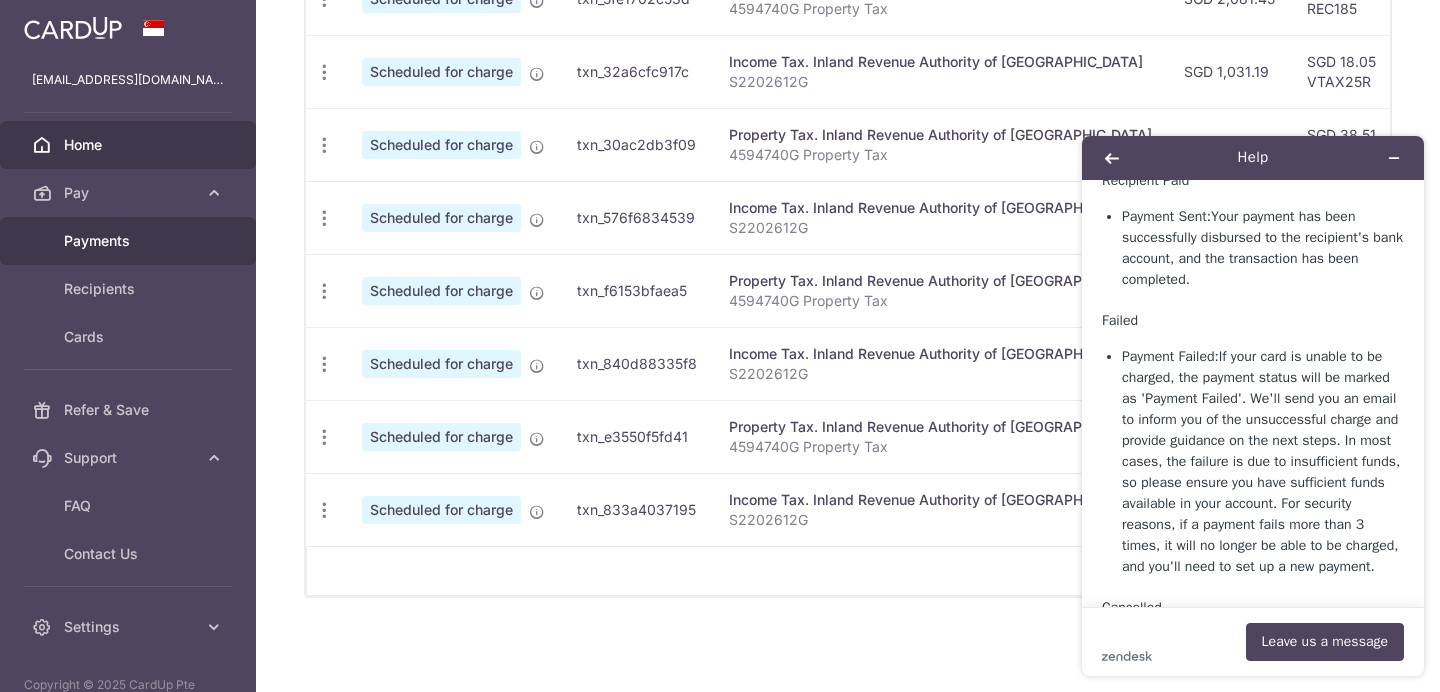click on "Payments" at bounding box center (130, 241) 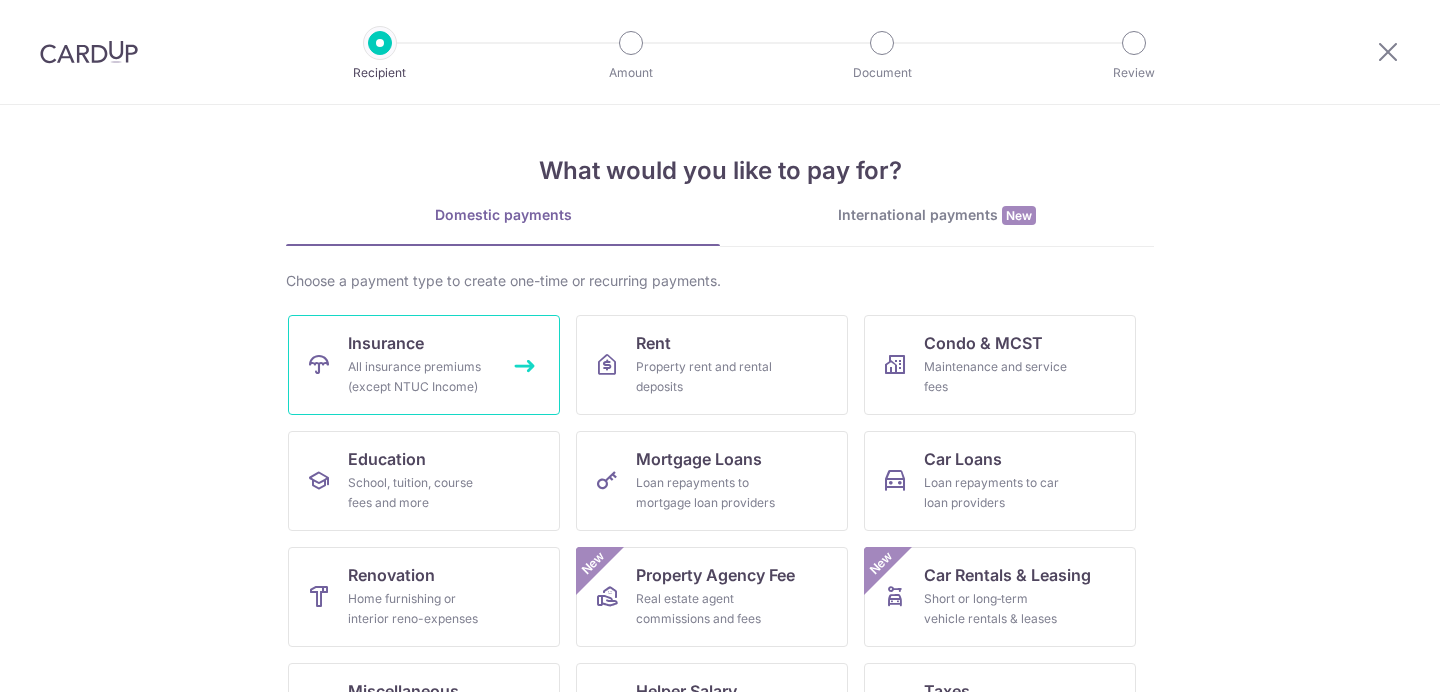 scroll, scrollTop: 0, scrollLeft: 0, axis: both 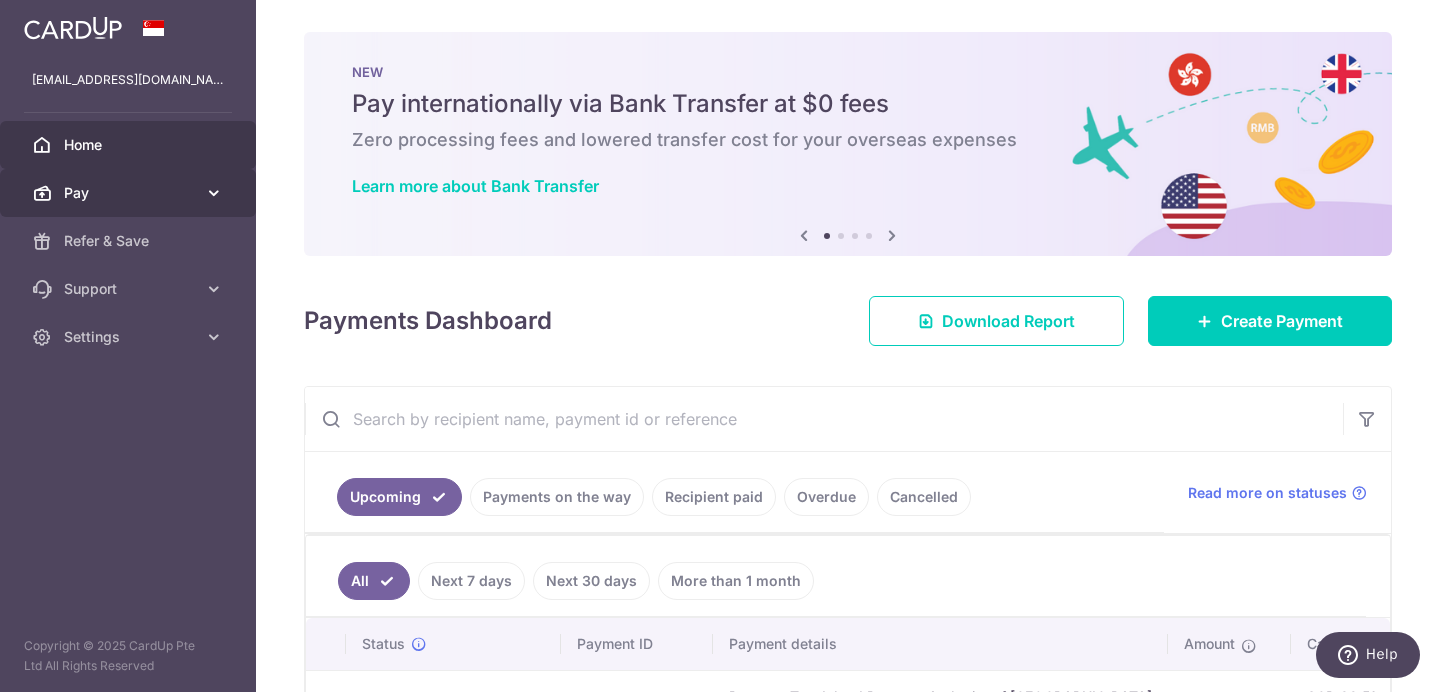 click at bounding box center (214, 193) 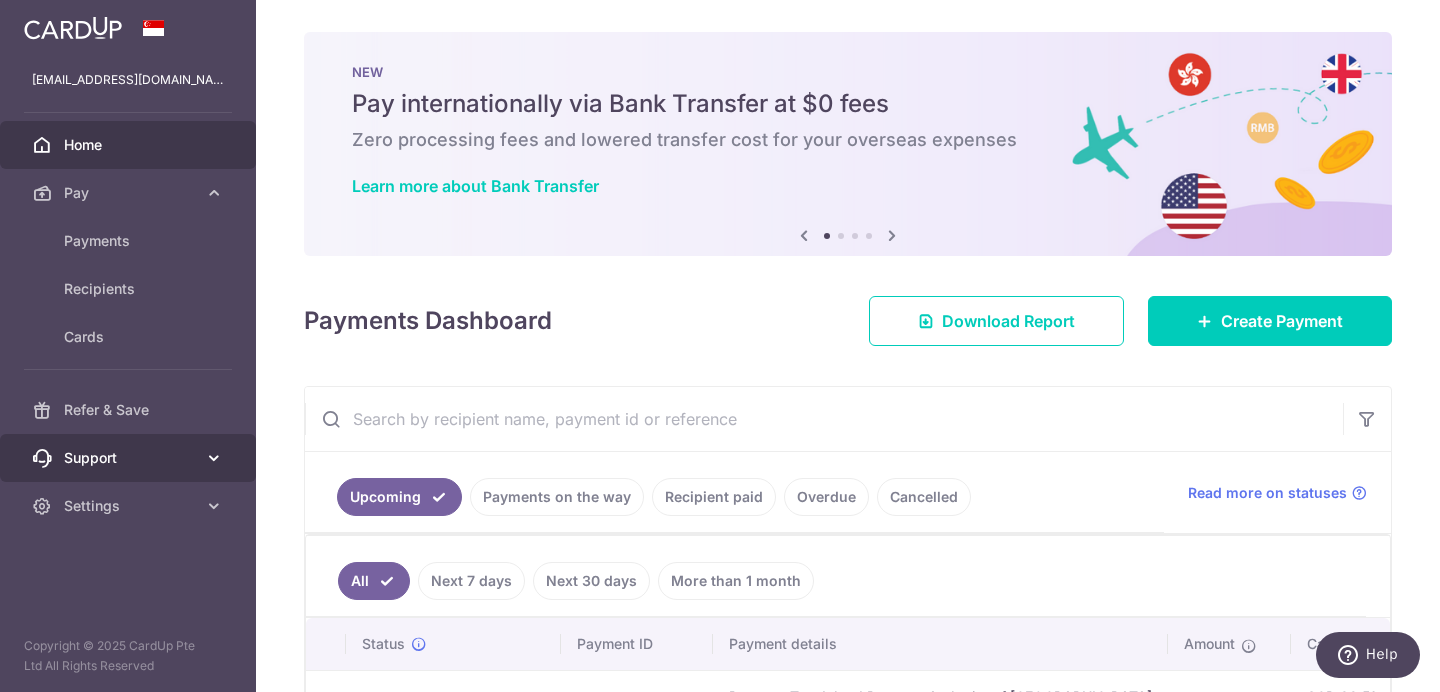 click at bounding box center [214, 458] 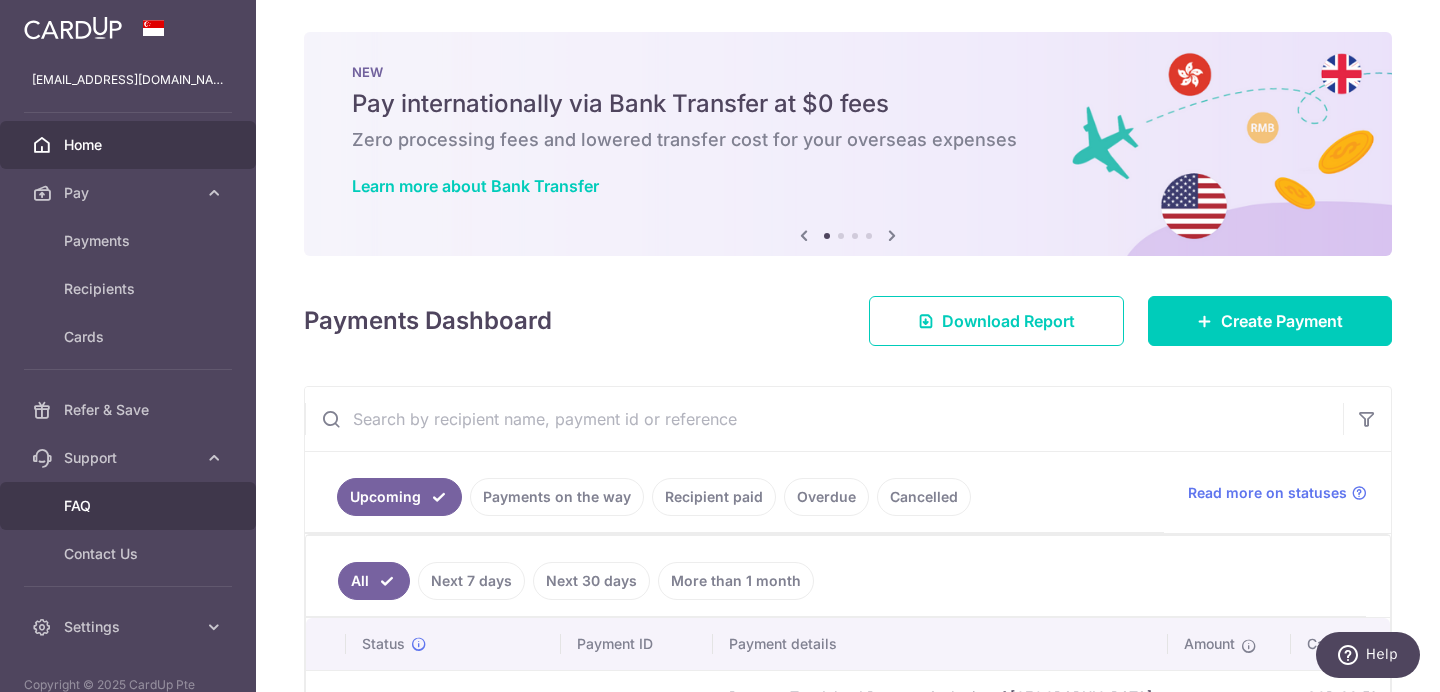 click on "FAQ" at bounding box center (130, 506) 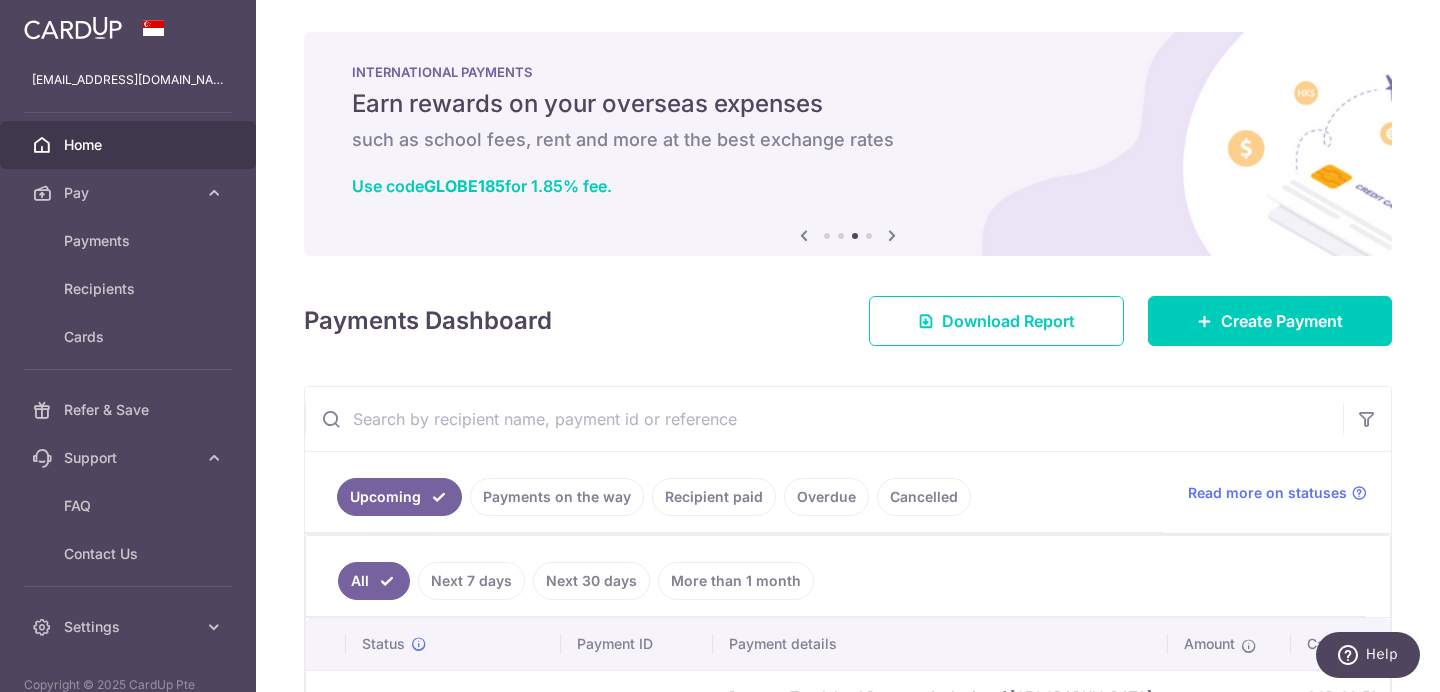 click on "Payments on the way" at bounding box center [557, 497] 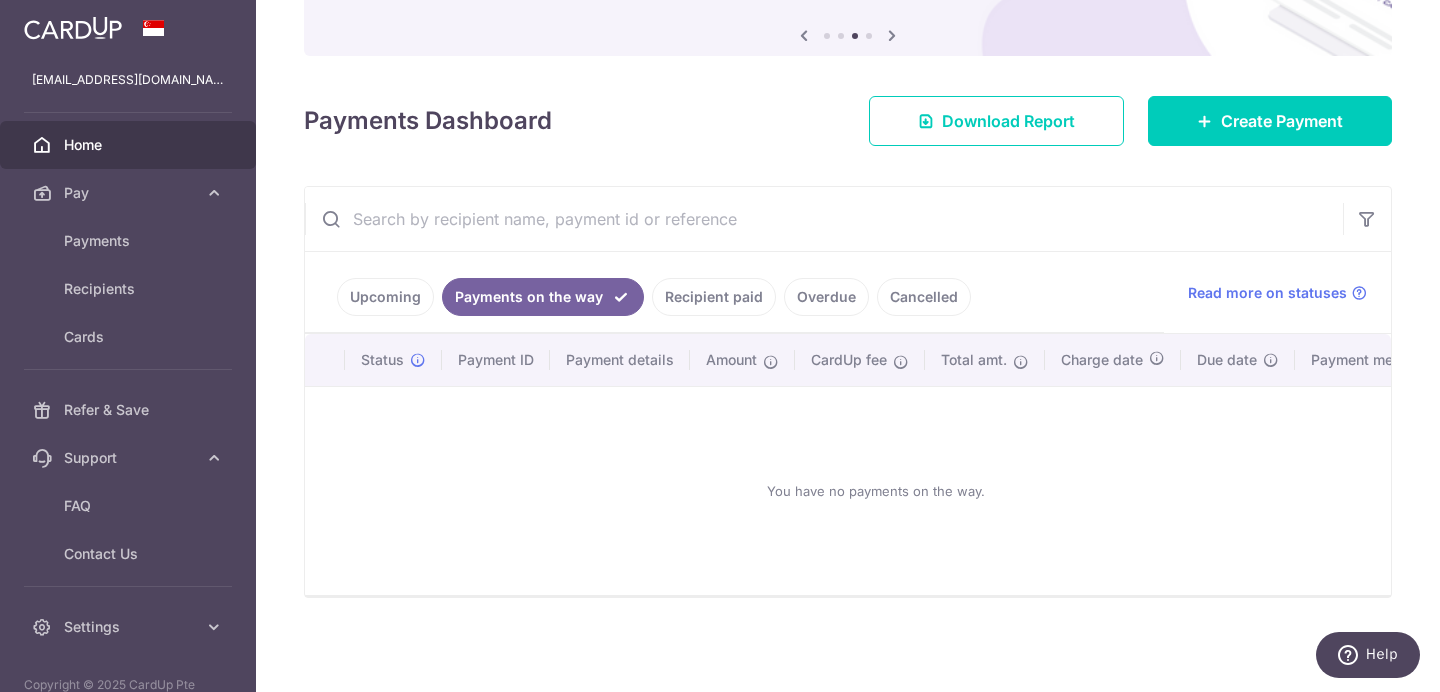 scroll, scrollTop: 212, scrollLeft: 0, axis: vertical 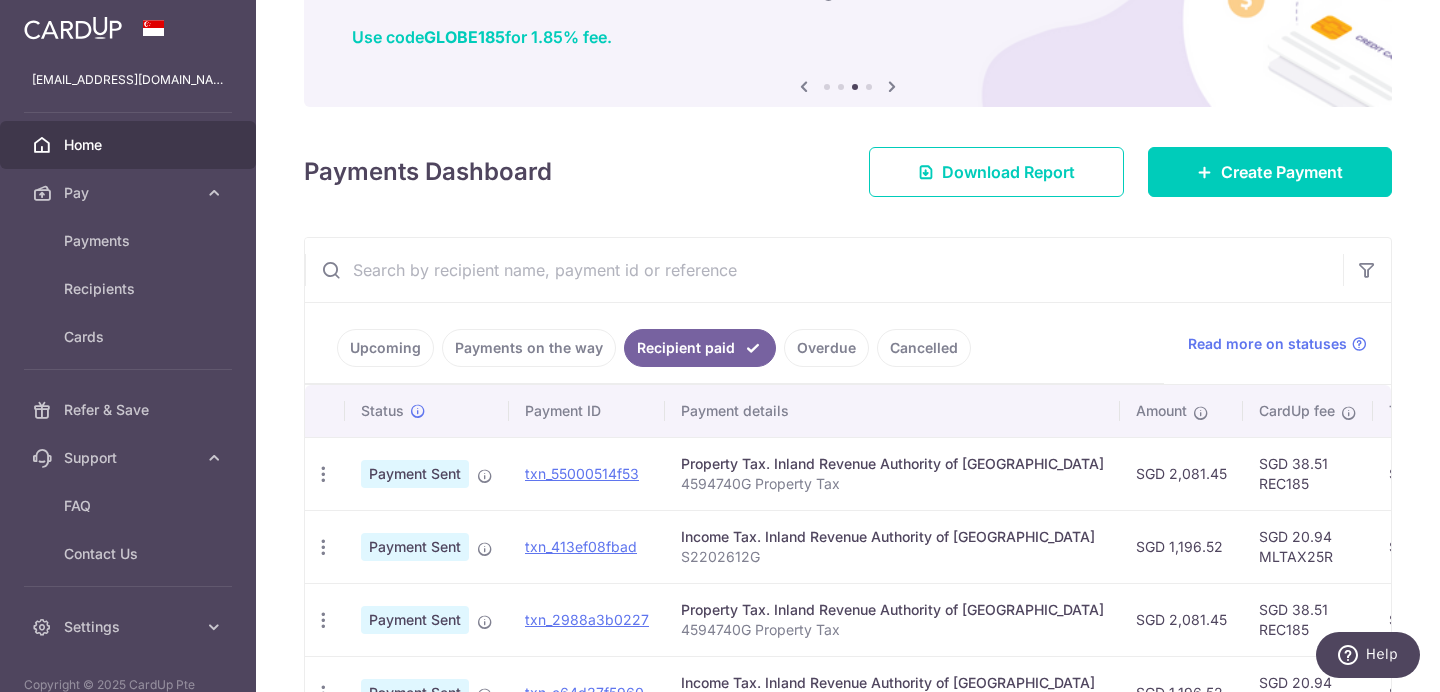 click on "Upcoming" at bounding box center (385, 348) 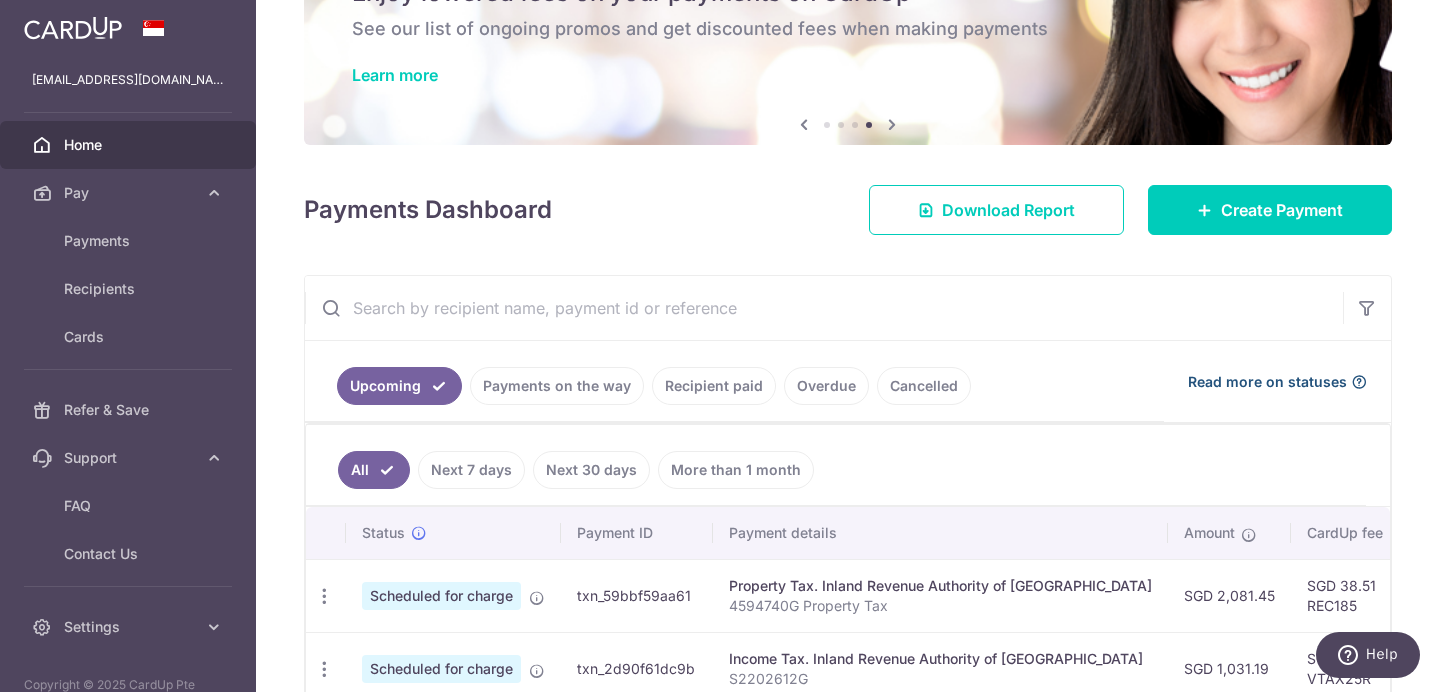 click on "Read more on statuses" at bounding box center (1267, 382) 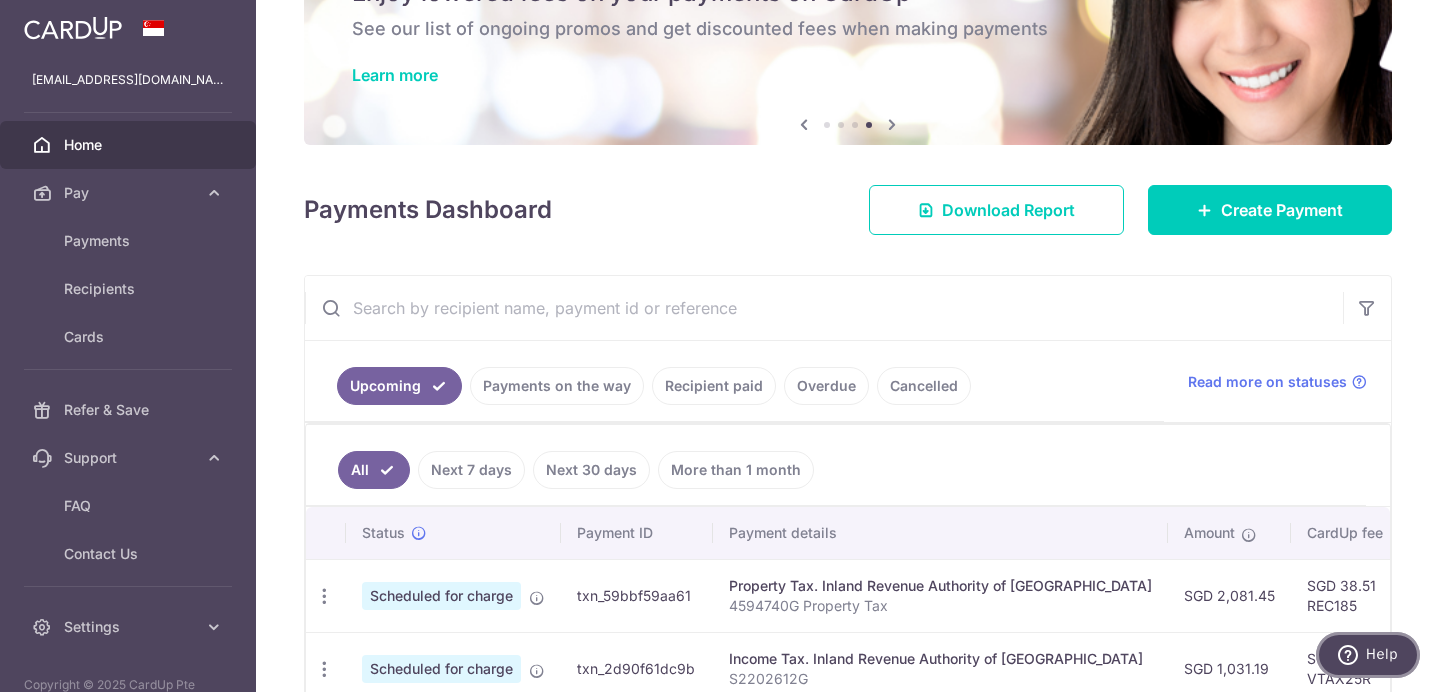 click on "Help" at bounding box center (1382, 654) 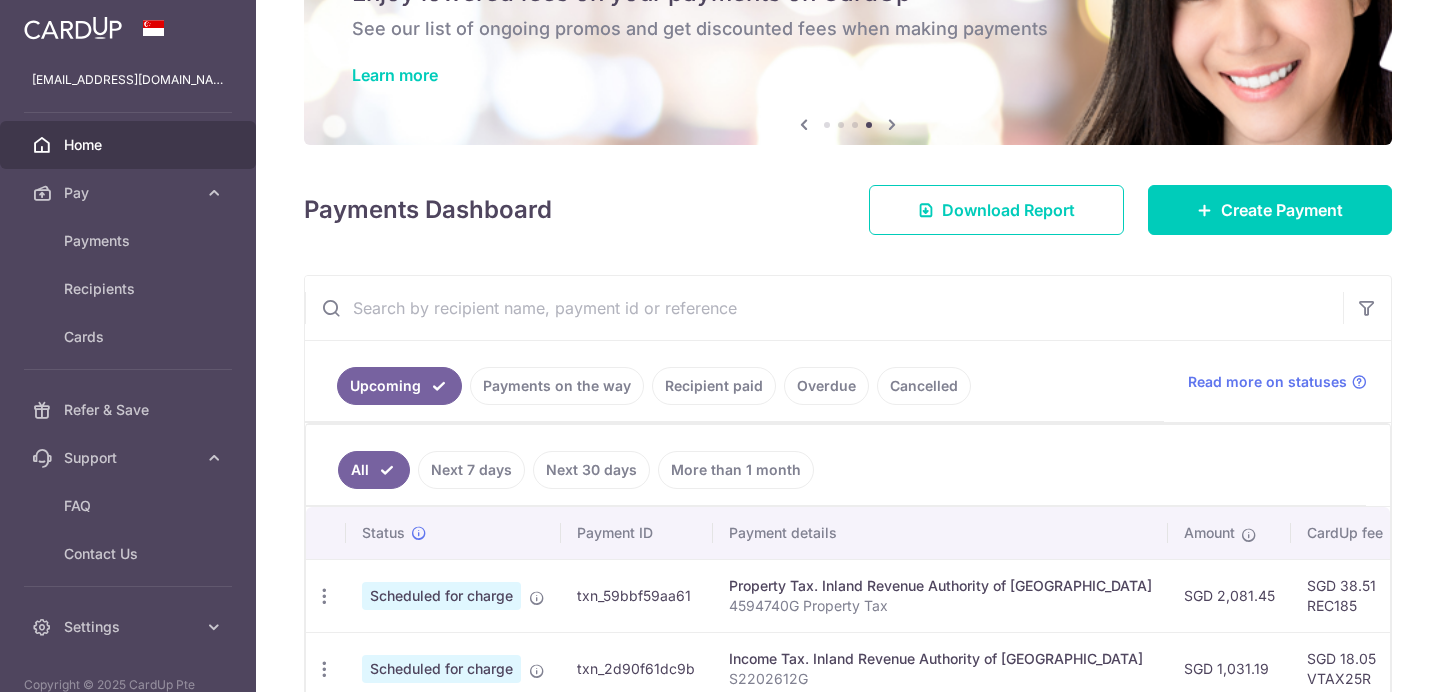 scroll, scrollTop: 0, scrollLeft: 0, axis: both 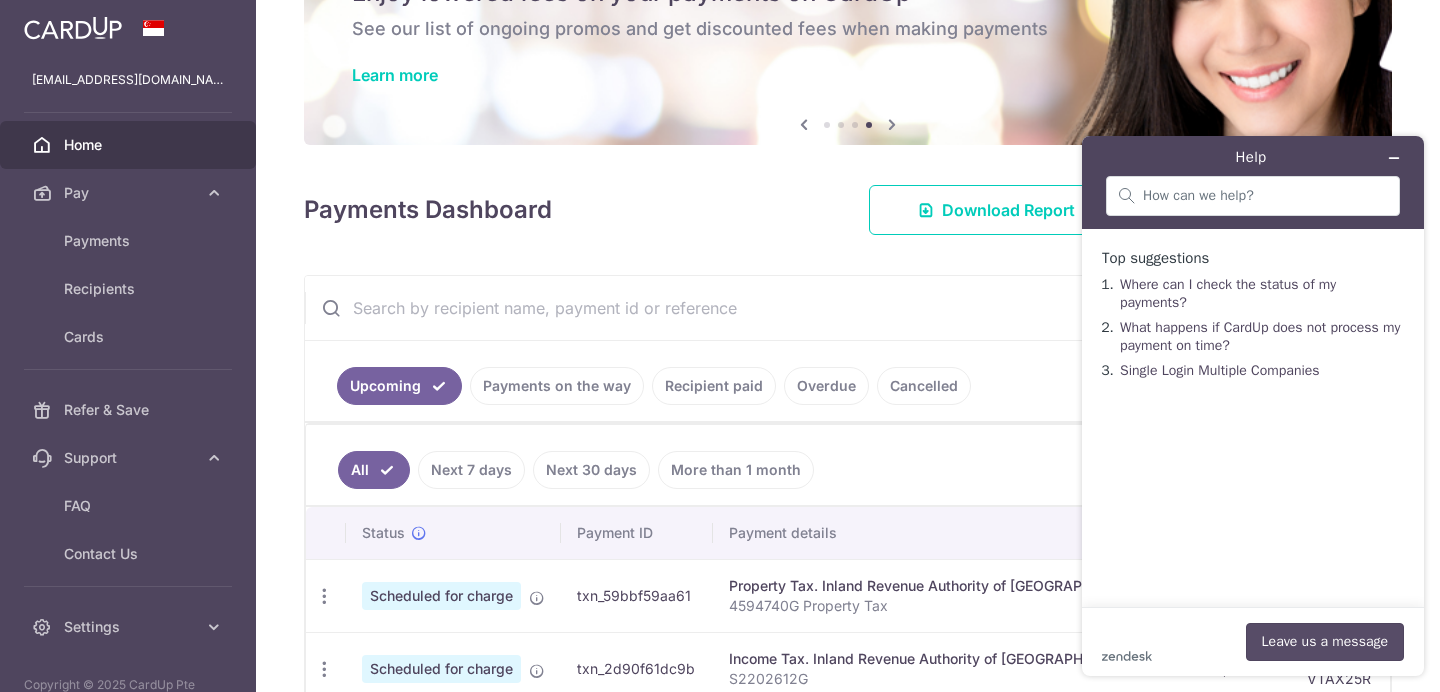click on "Leave us a message" at bounding box center (1325, 642) 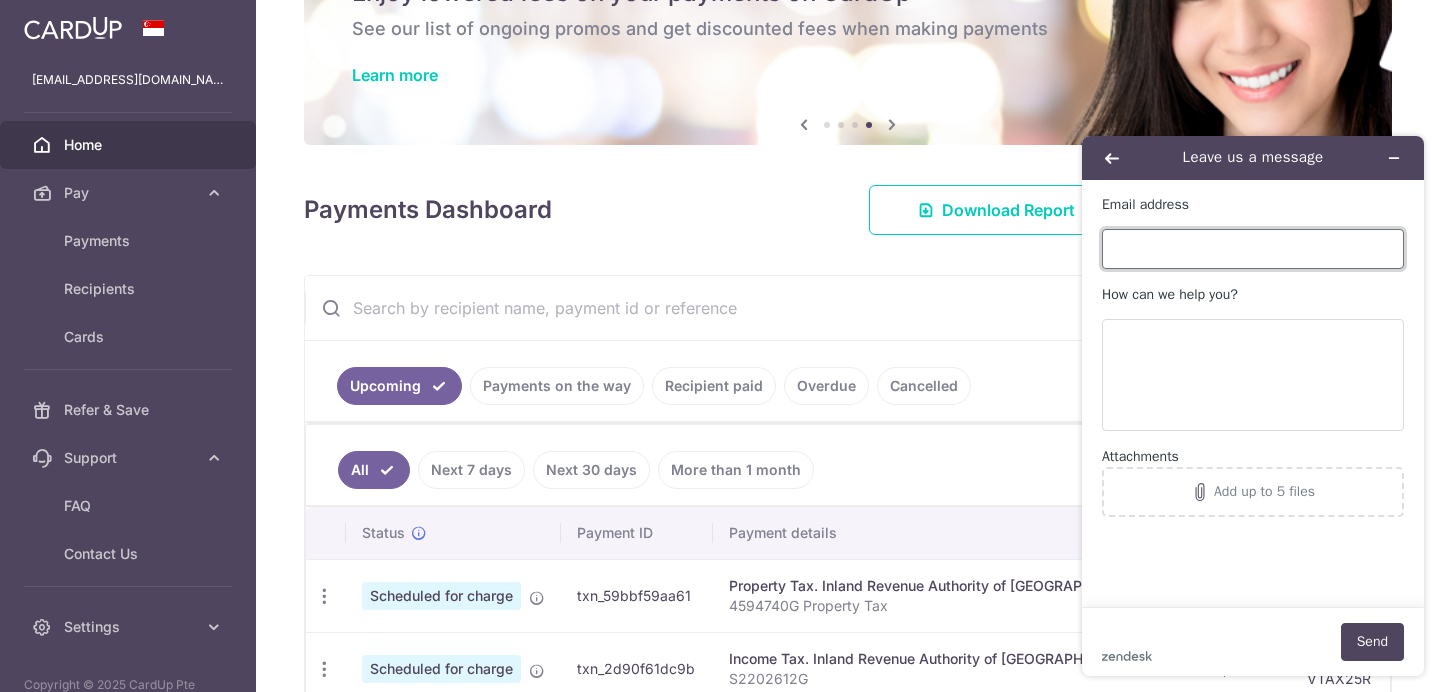 click on "Email address" at bounding box center [1253, 249] 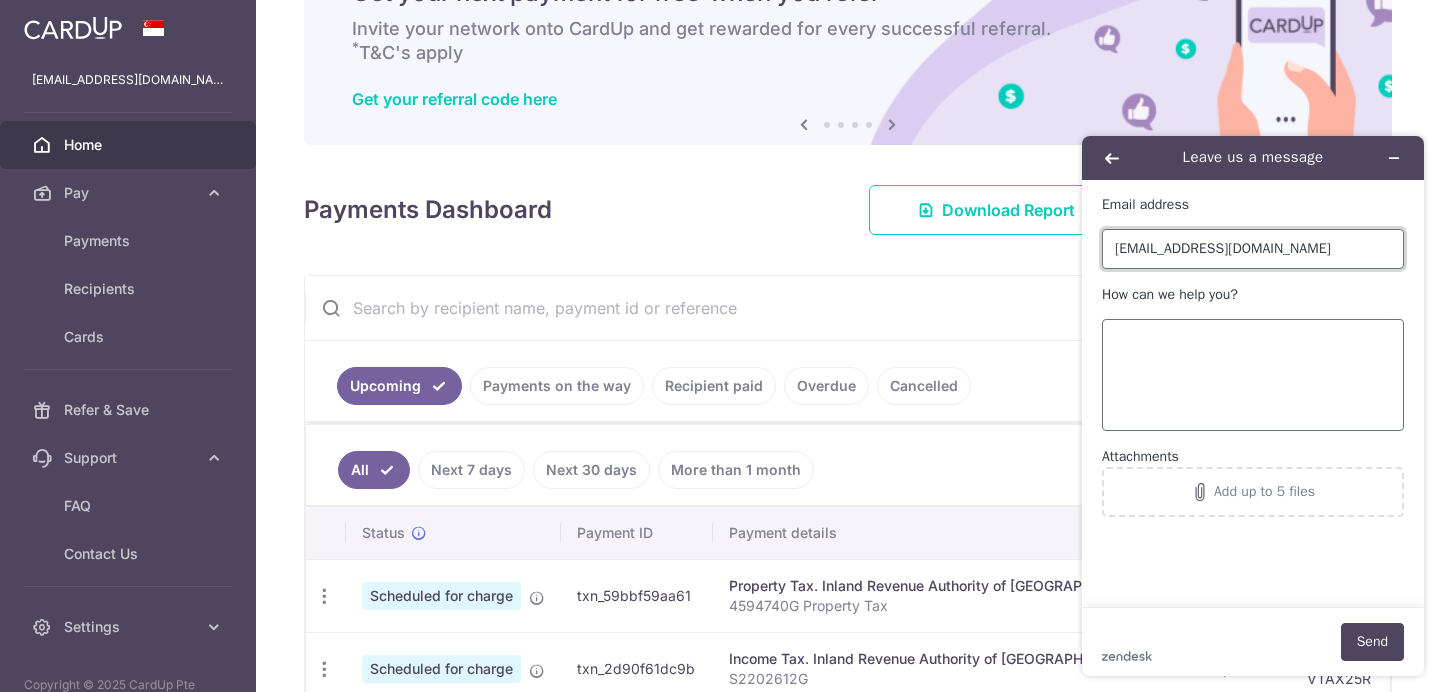 type on "[EMAIL_ADDRESS][DOMAIN_NAME]" 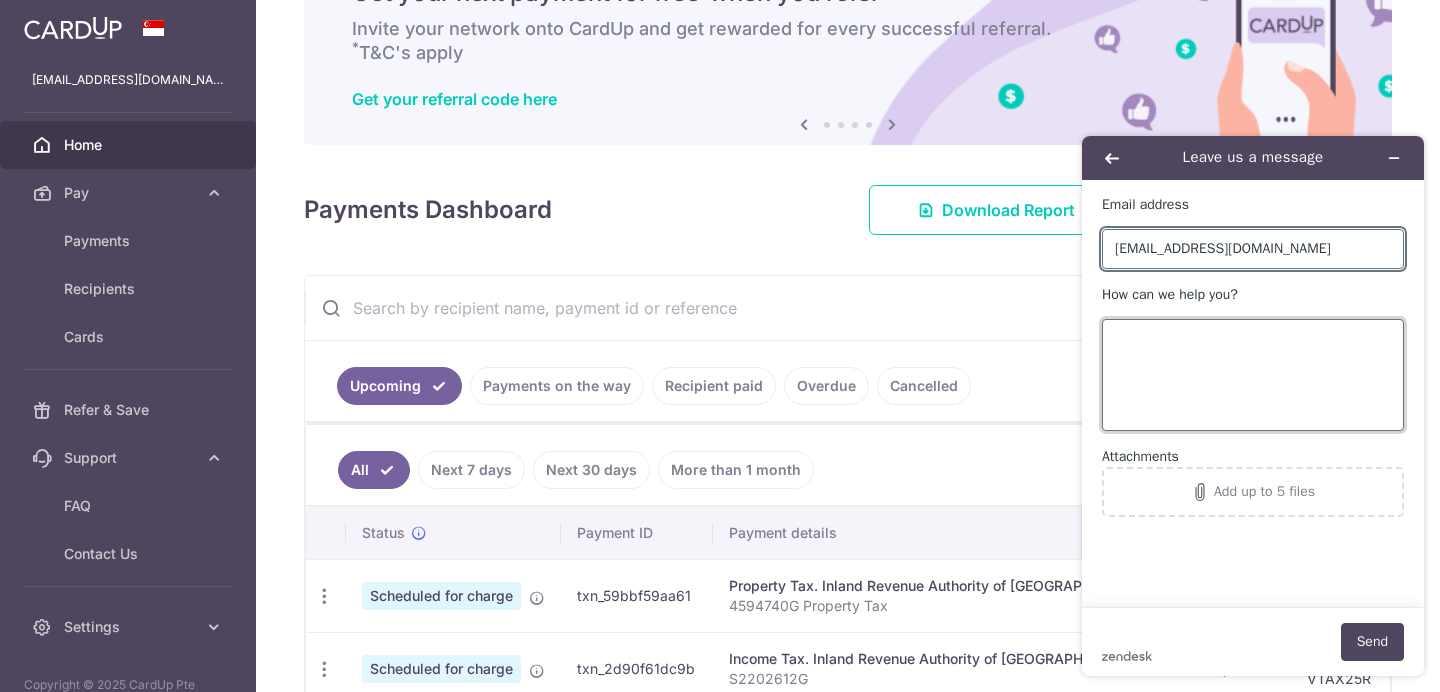 click on "How can we help you?" at bounding box center [1253, 375] 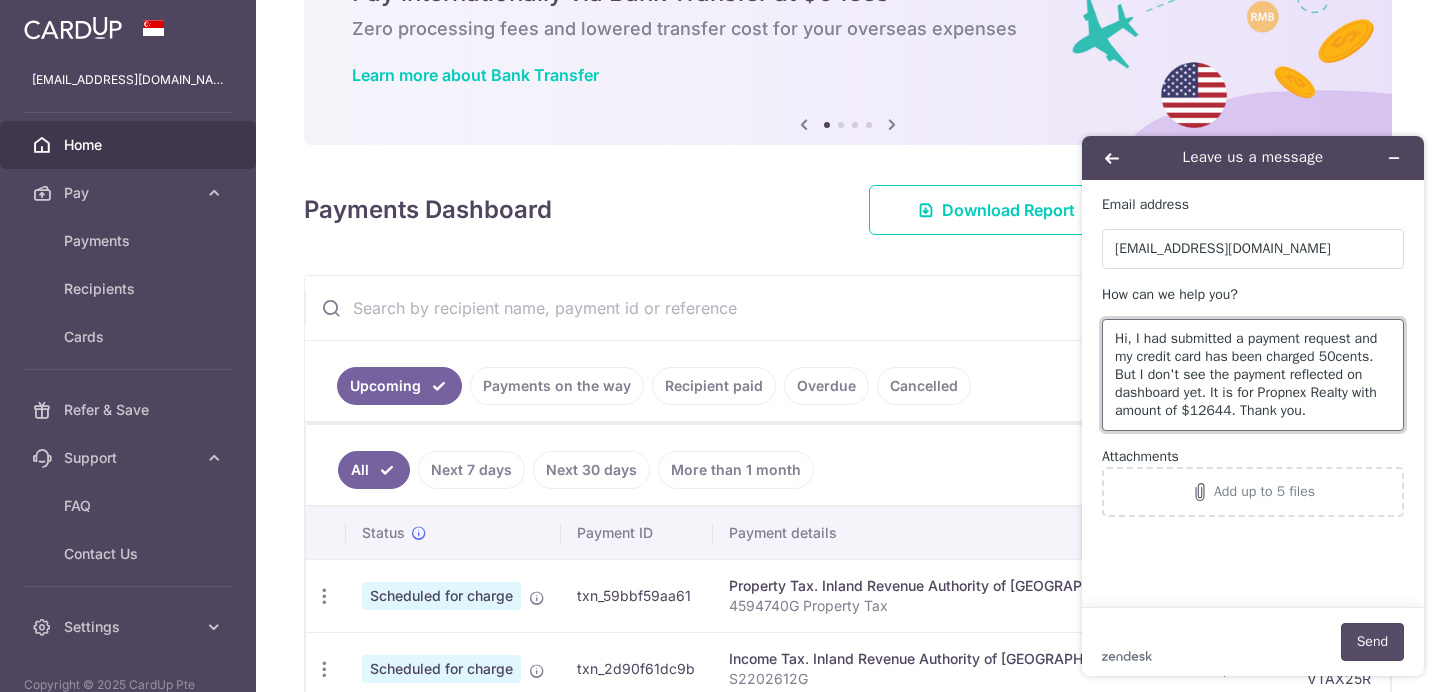 type on "Hi, I had submitted a payment request and my credit card has been charged 50cents. But I don't see the payment reflected on dashboard yet. It is for Propnex Realty with amount of $12644. Thank you." 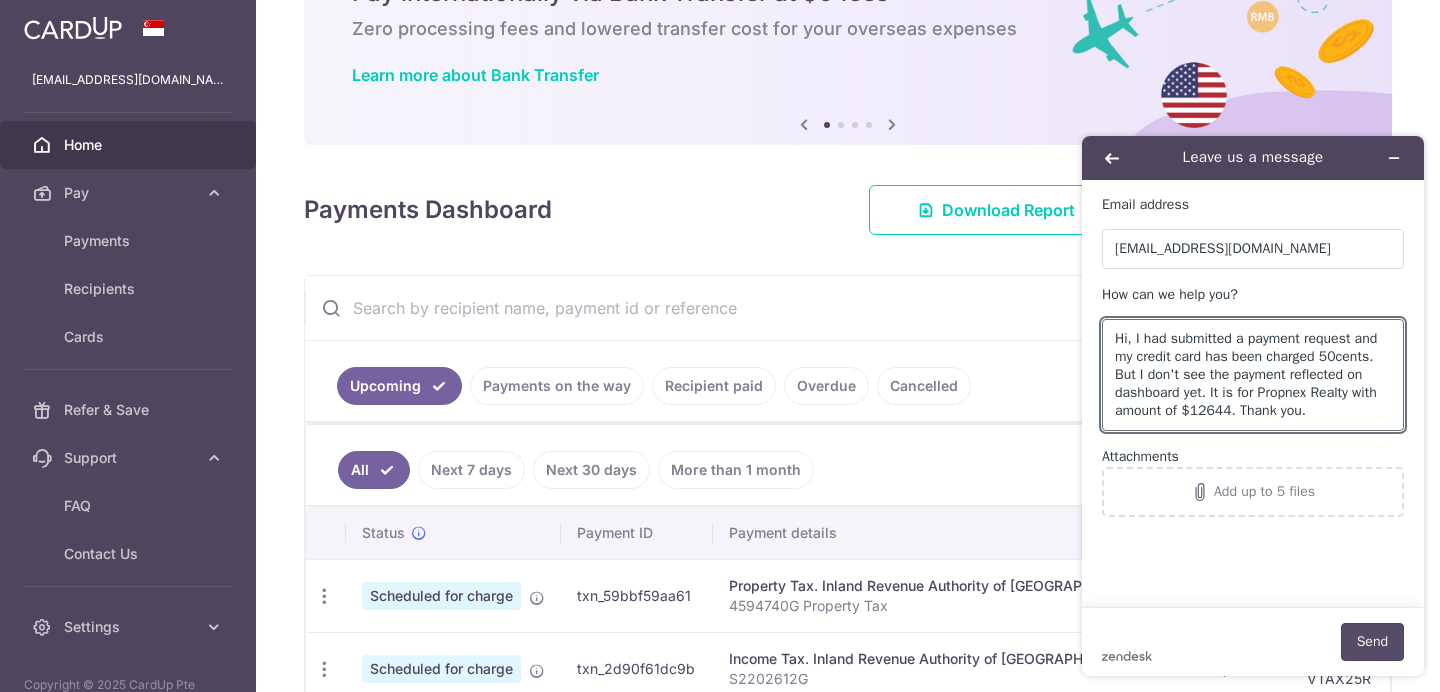 click on "Send" at bounding box center (1372, 642) 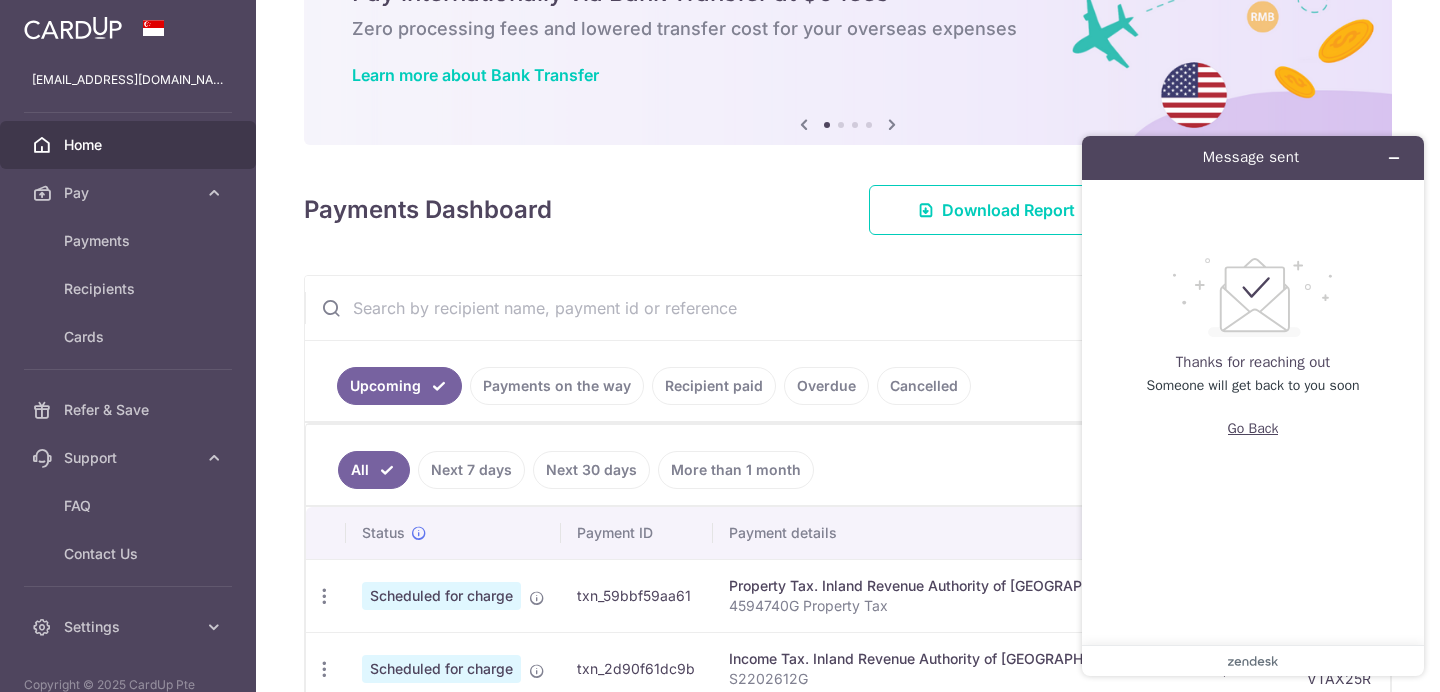 click on "Go Back" at bounding box center (1253, 429) 